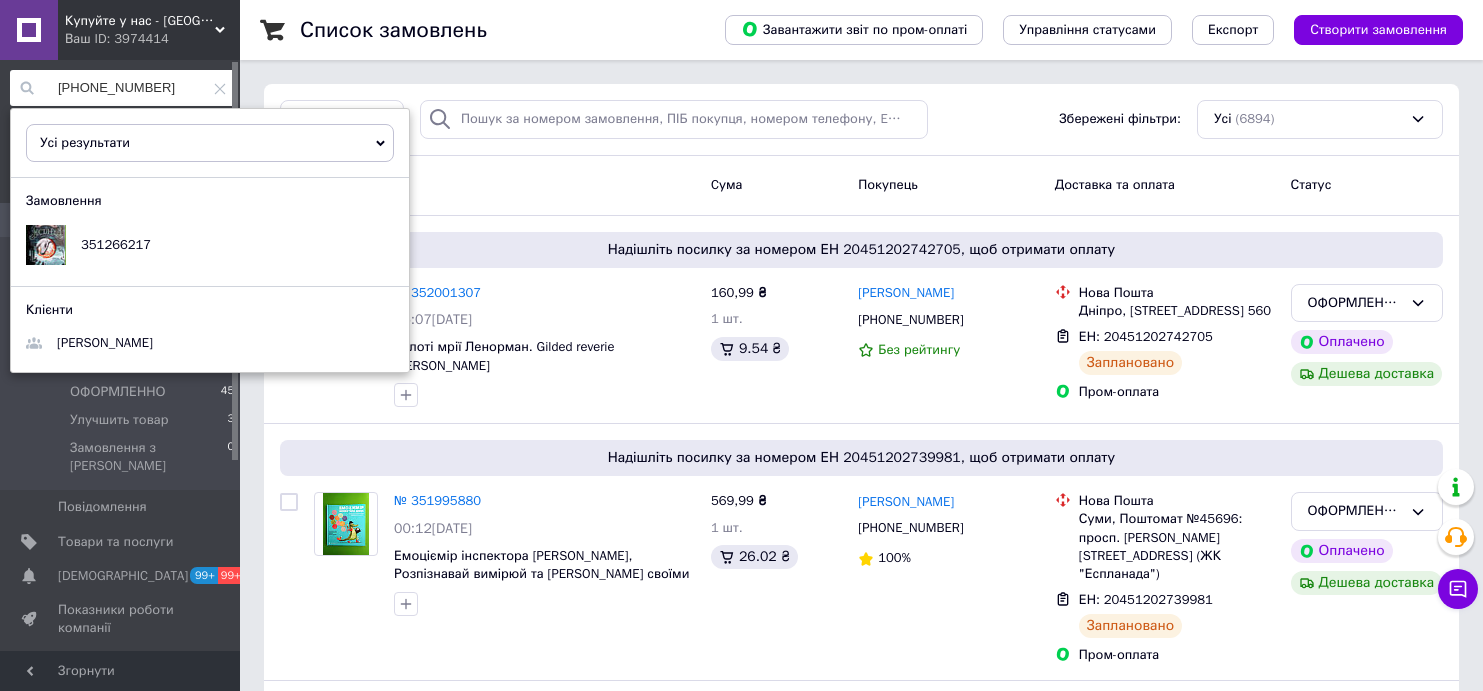 scroll, scrollTop: 0, scrollLeft: 0, axis: both 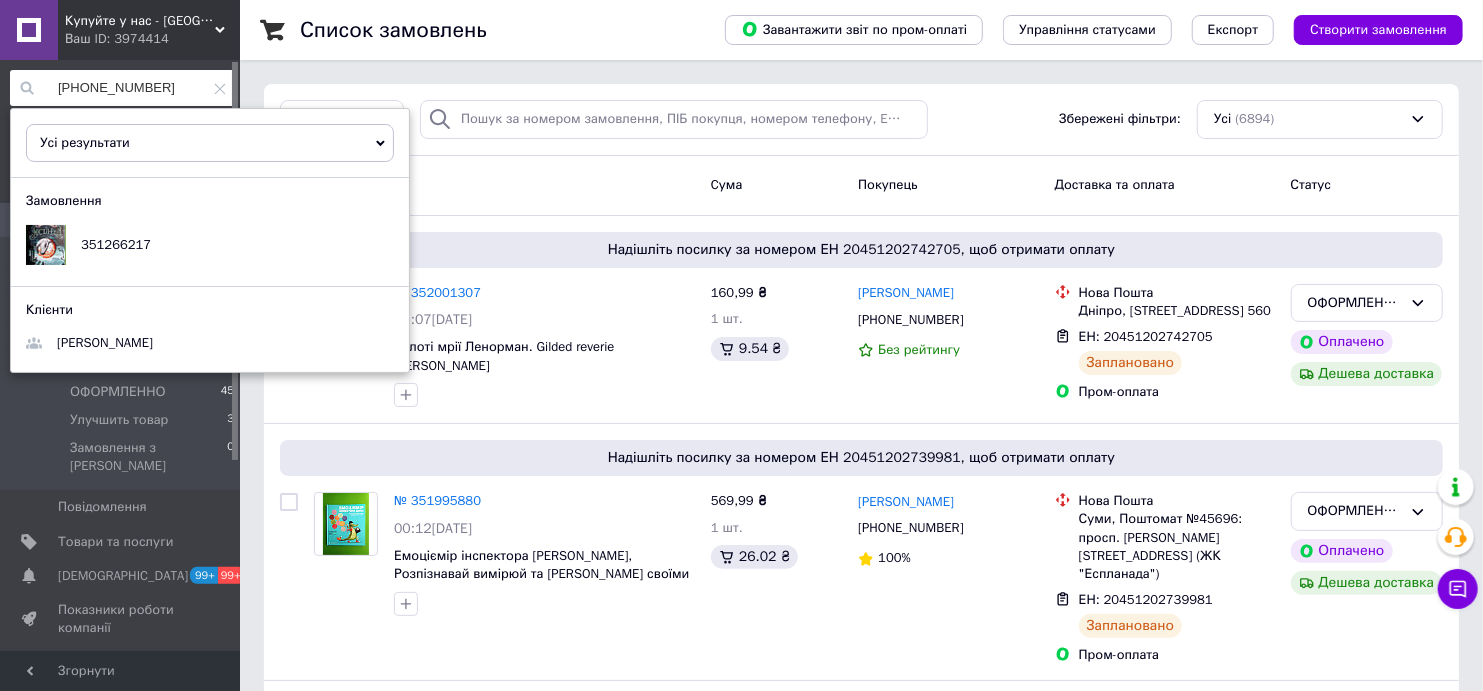 drag, startPoint x: 163, startPoint y: 94, endPoint x: 28, endPoint y: 86, distance: 135.23683 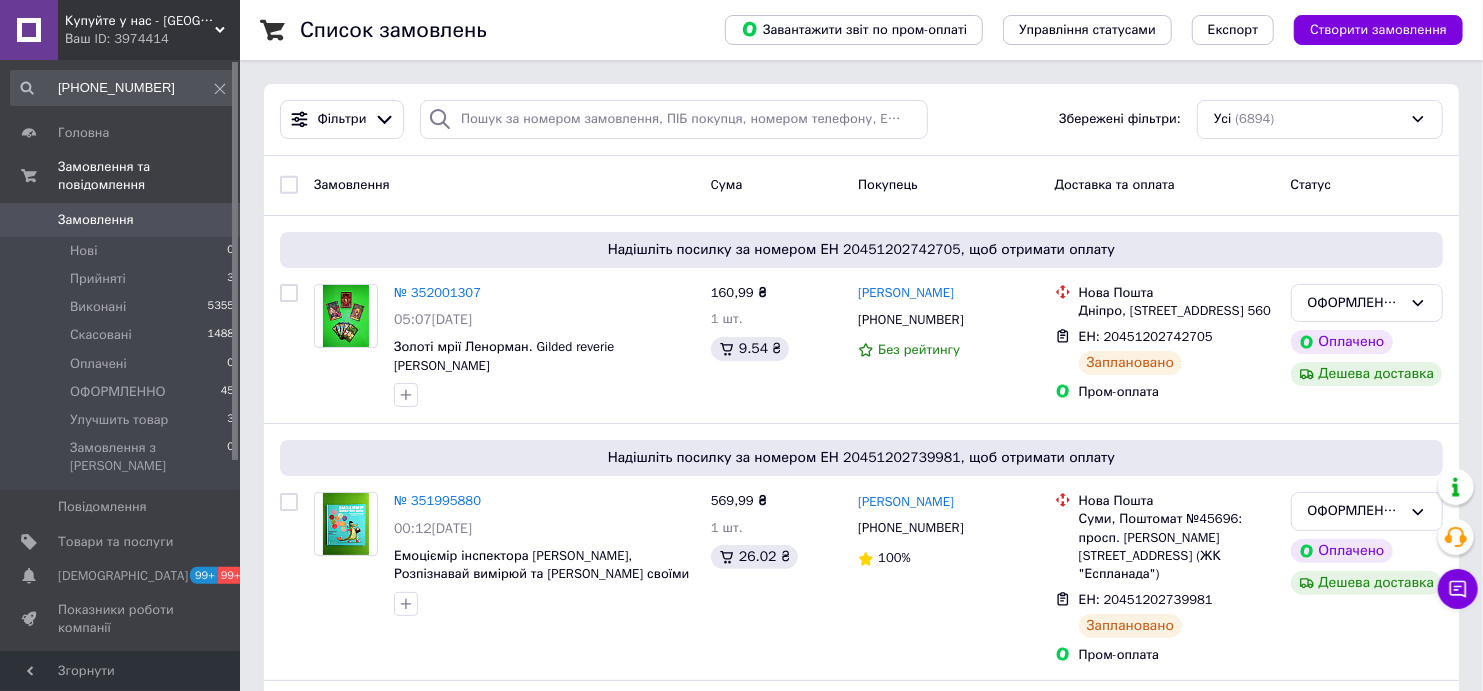 click 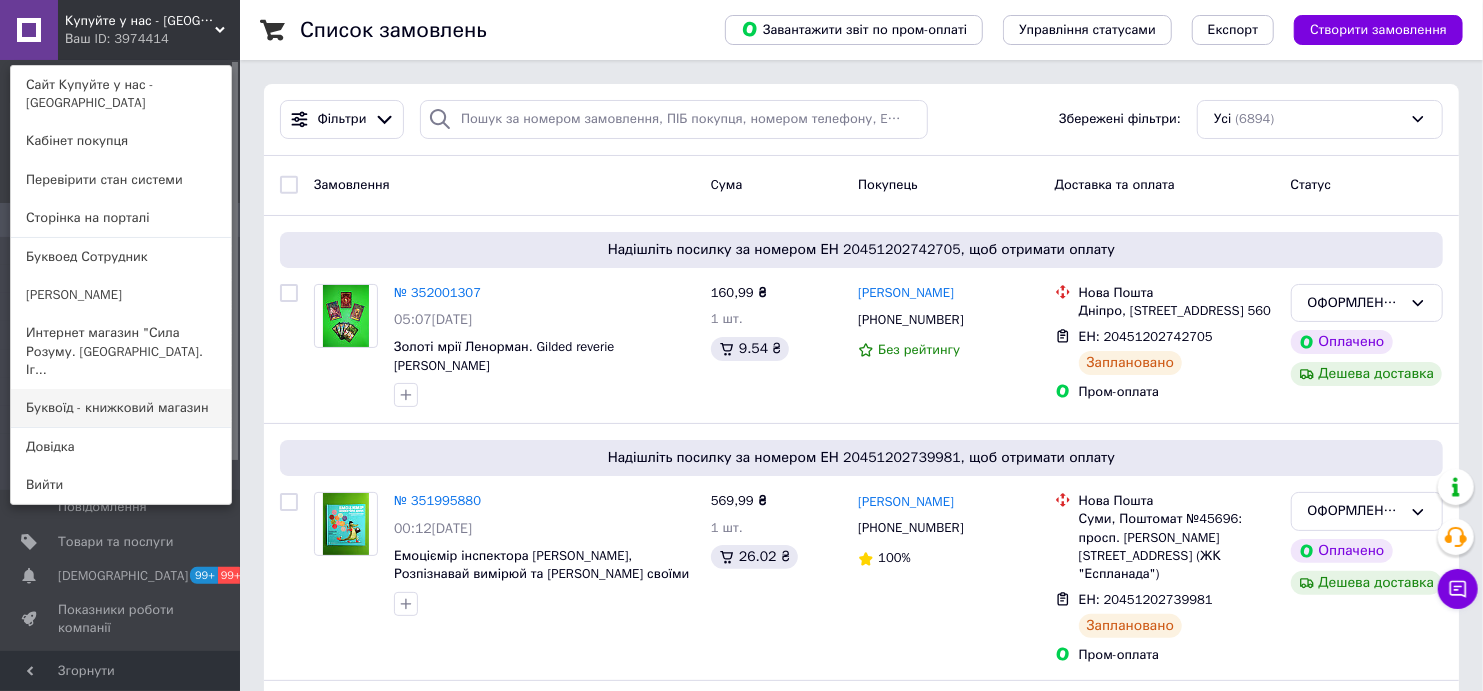click on "Буквоїд - книжковий магазин" at bounding box center (121, 408) 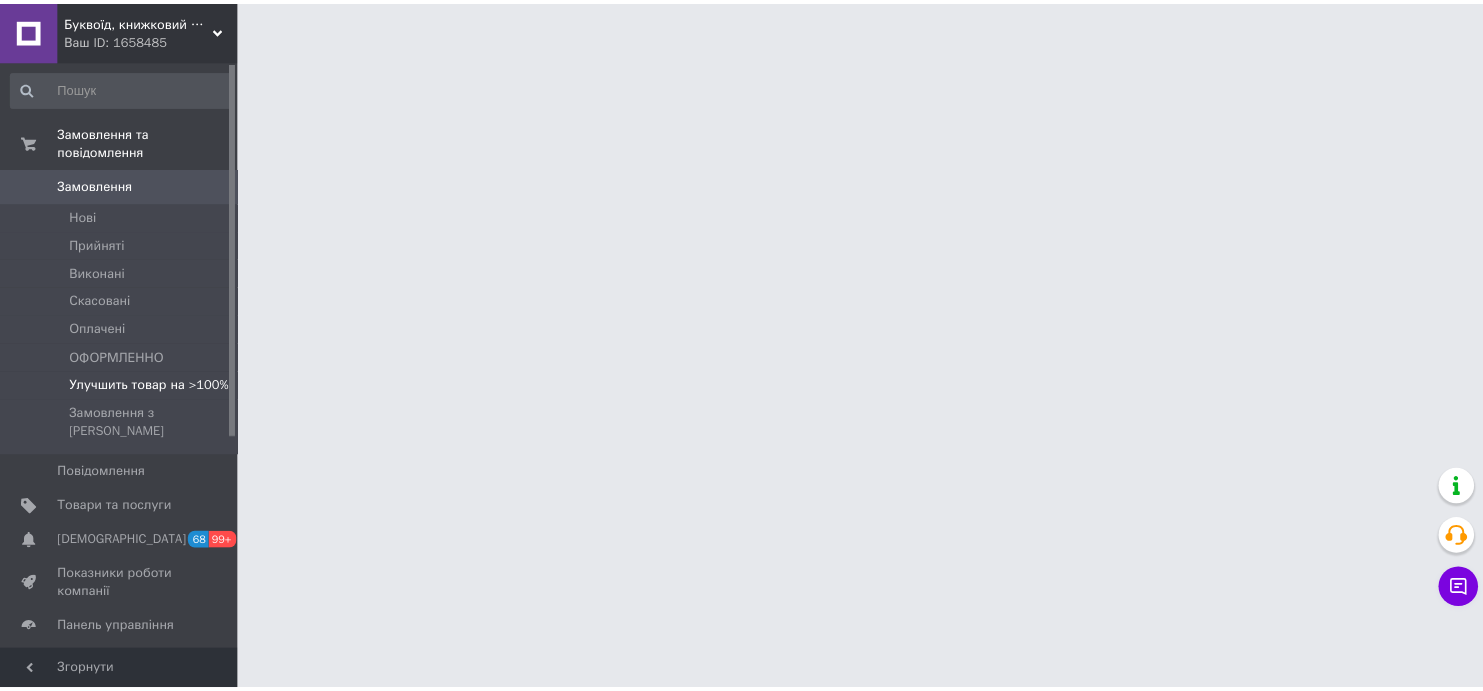 scroll, scrollTop: 0, scrollLeft: 0, axis: both 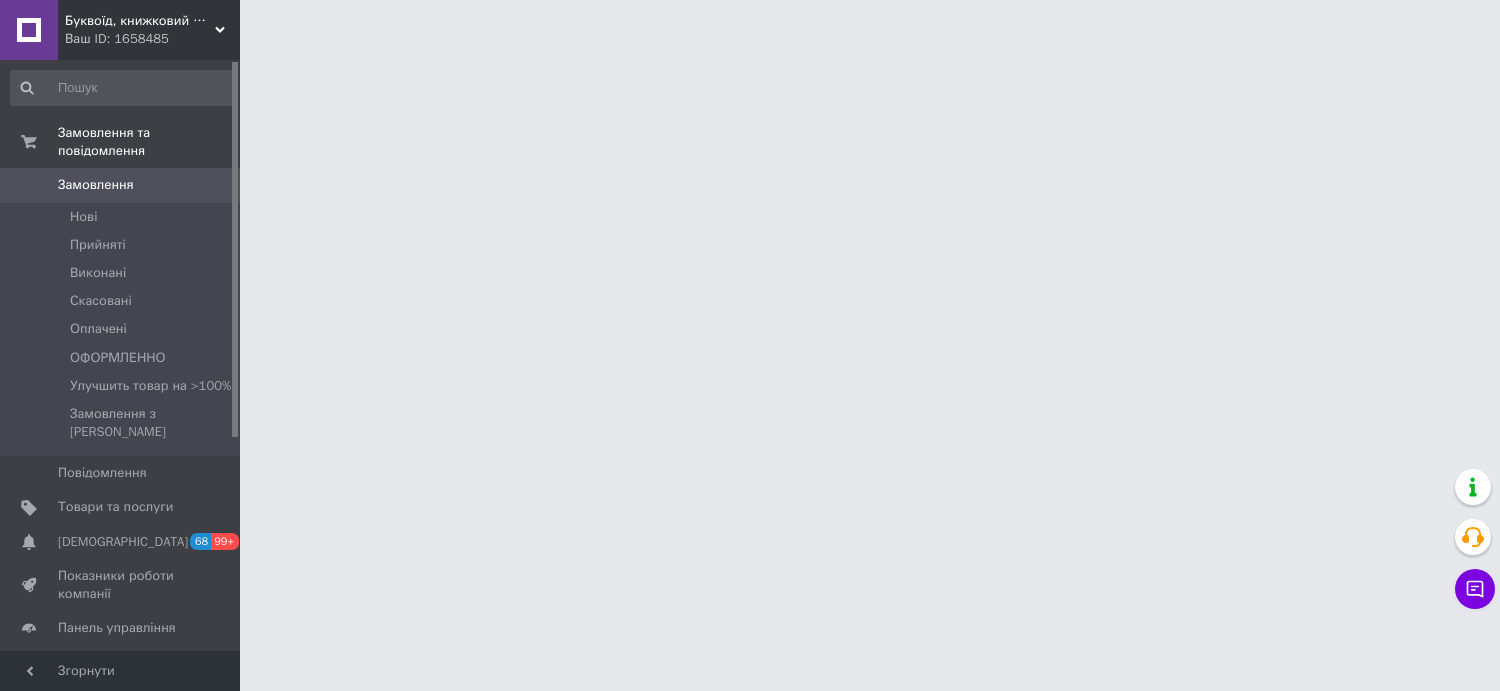 click at bounding box center [123, 88] 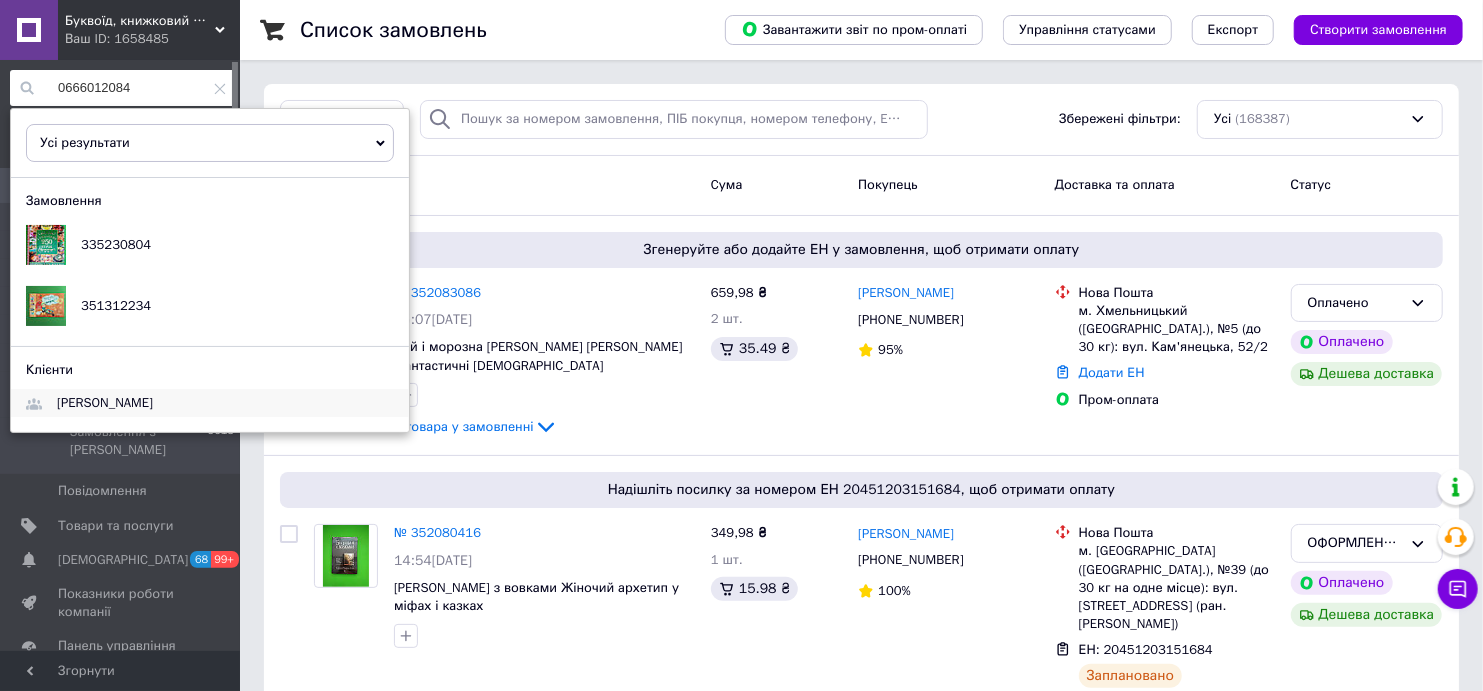 type on "0666012084" 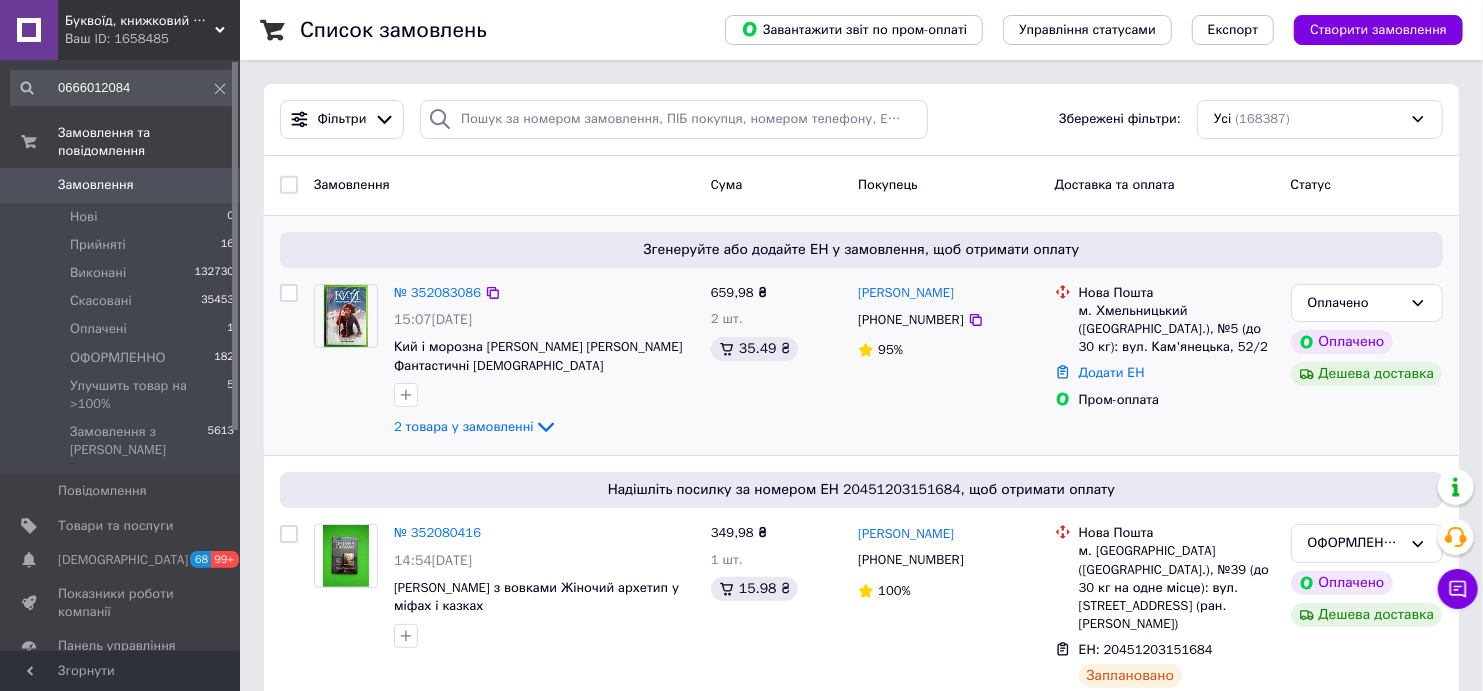 click on "2 товара у замовленні" 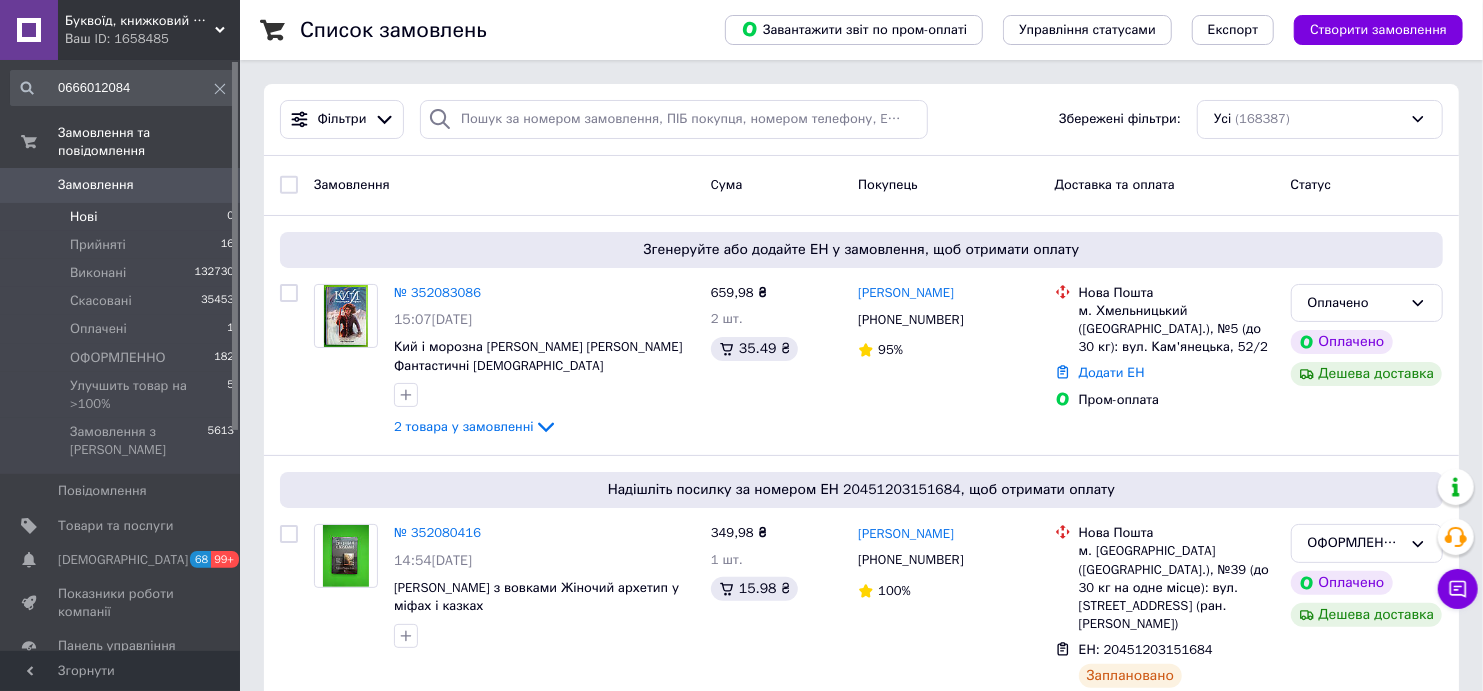 click on "Нові 0" at bounding box center [123, 217] 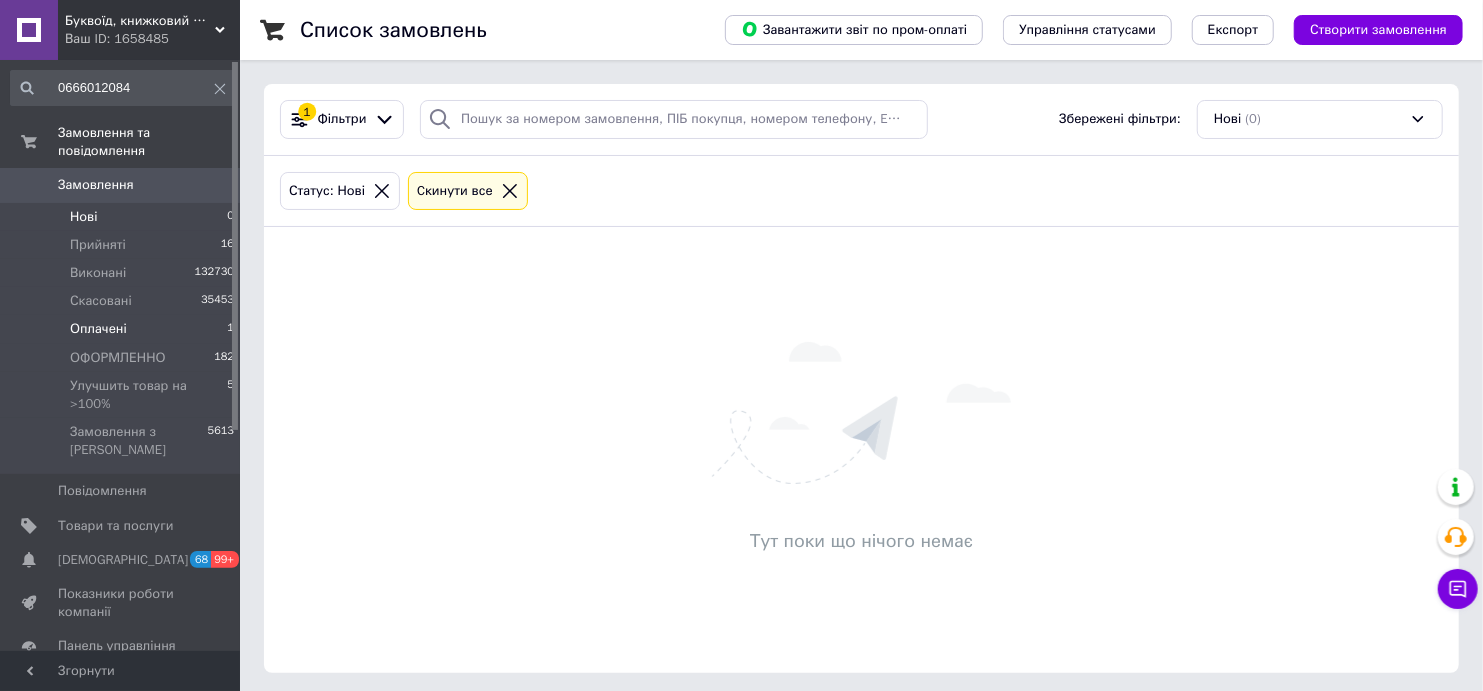 click on "Оплачені 1" at bounding box center [123, 329] 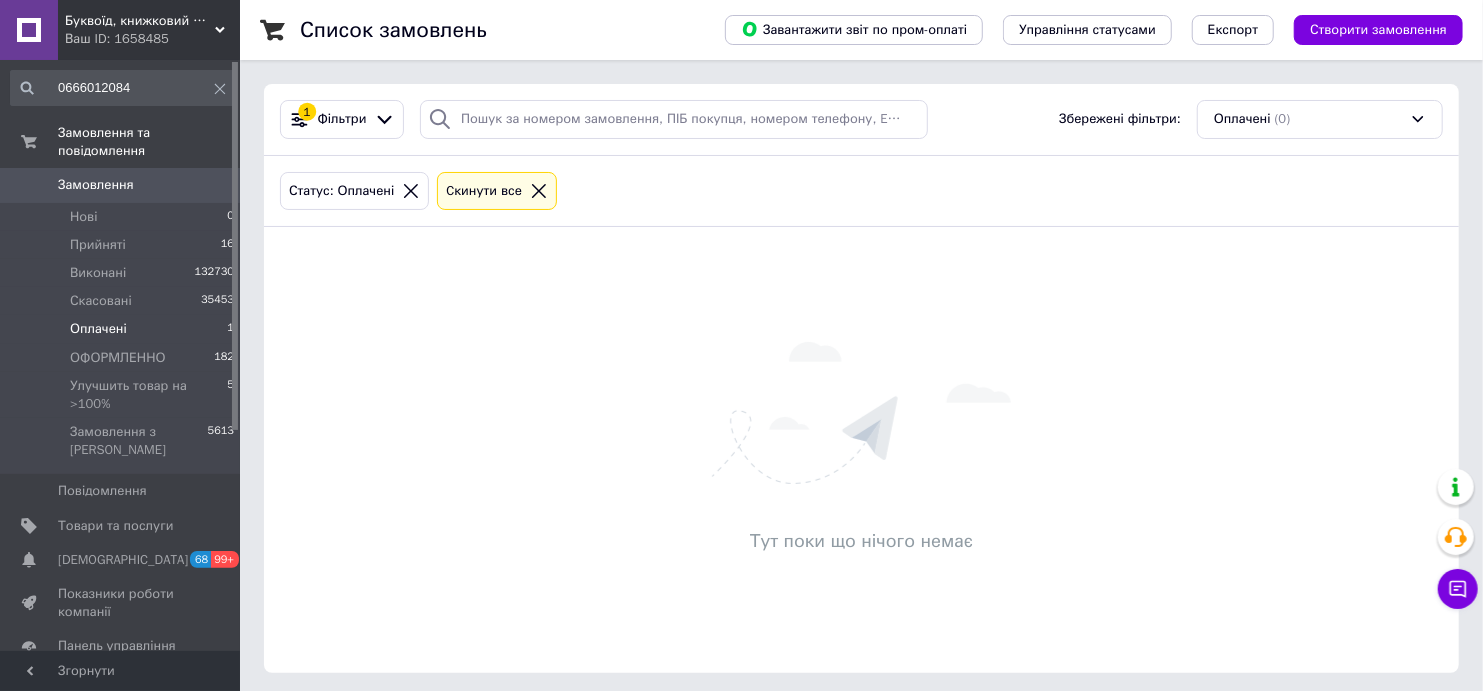 click 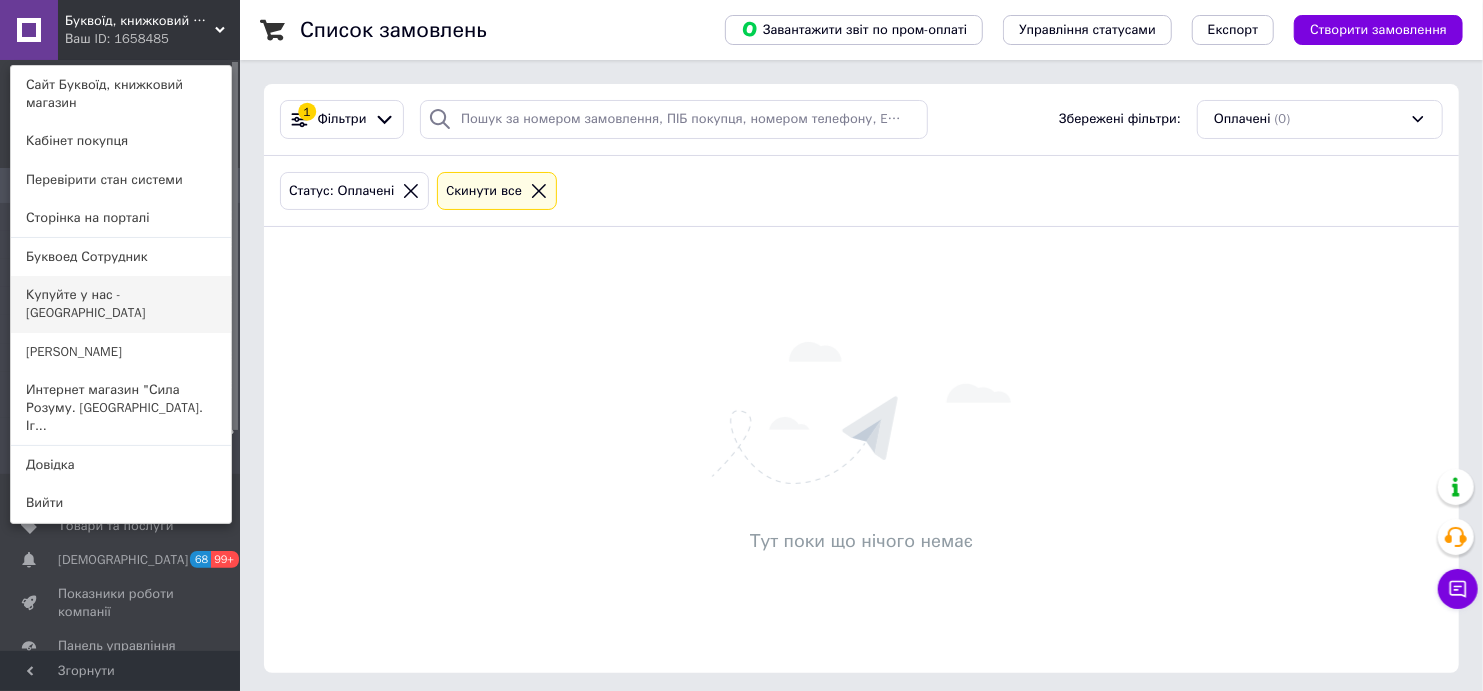 click on "Купуйте у нас - [GEOGRAPHIC_DATA]" at bounding box center (121, 304) 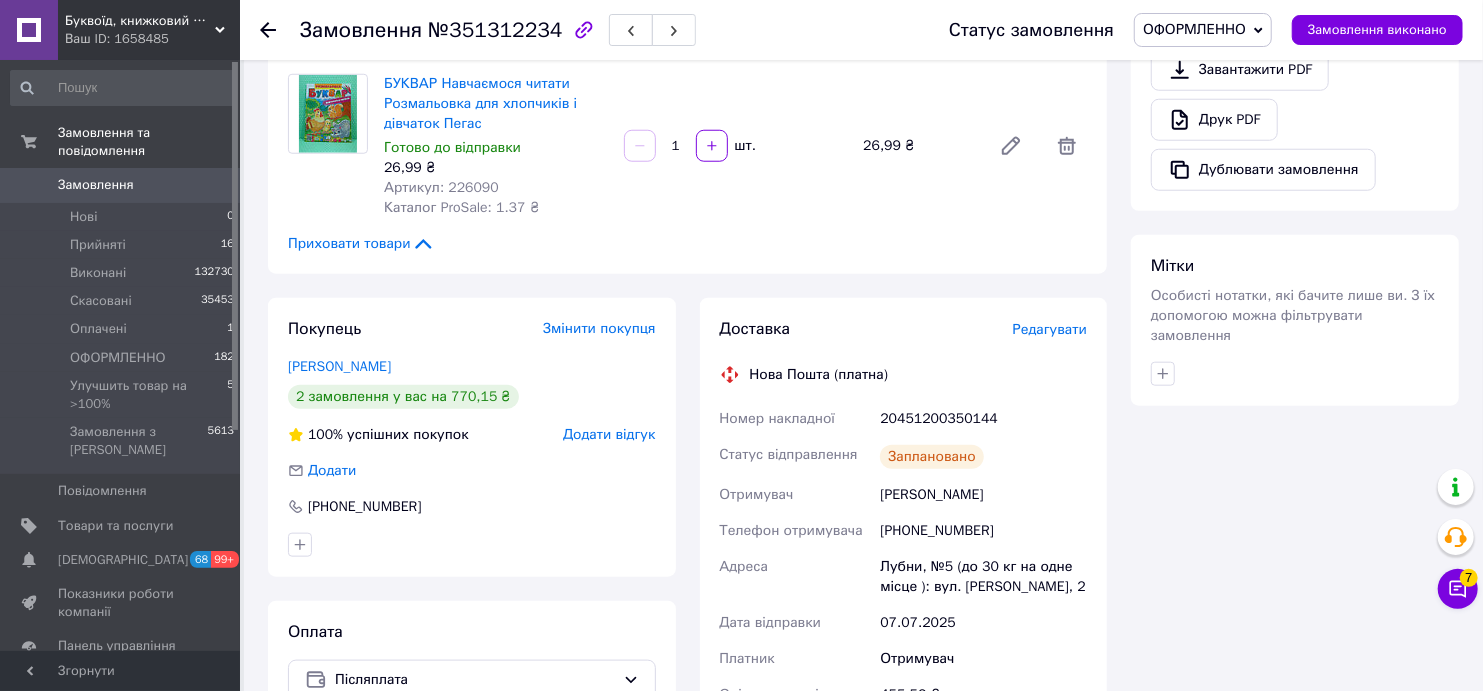 scroll, scrollTop: 1000, scrollLeft: 0, axis: vertical 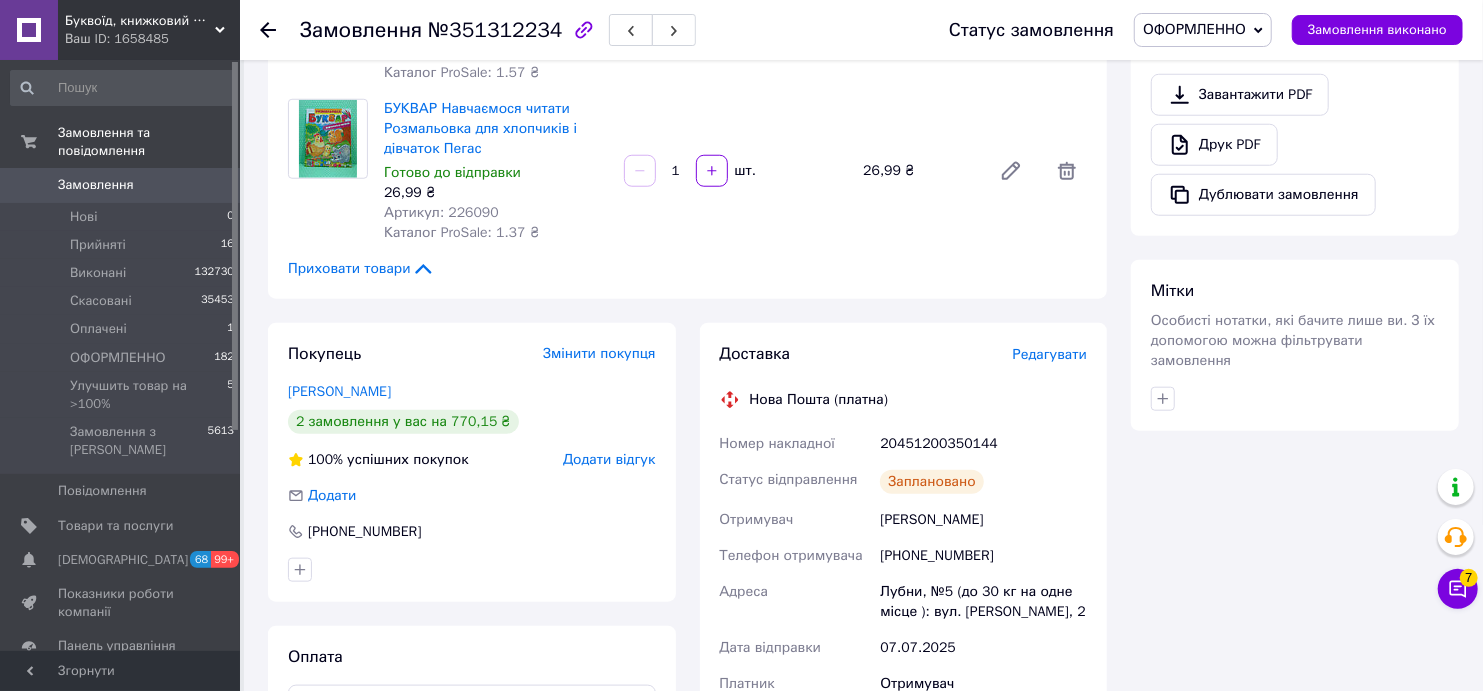 click on "ОФОРМЛЕННО" at bounding box center (1194, 29) 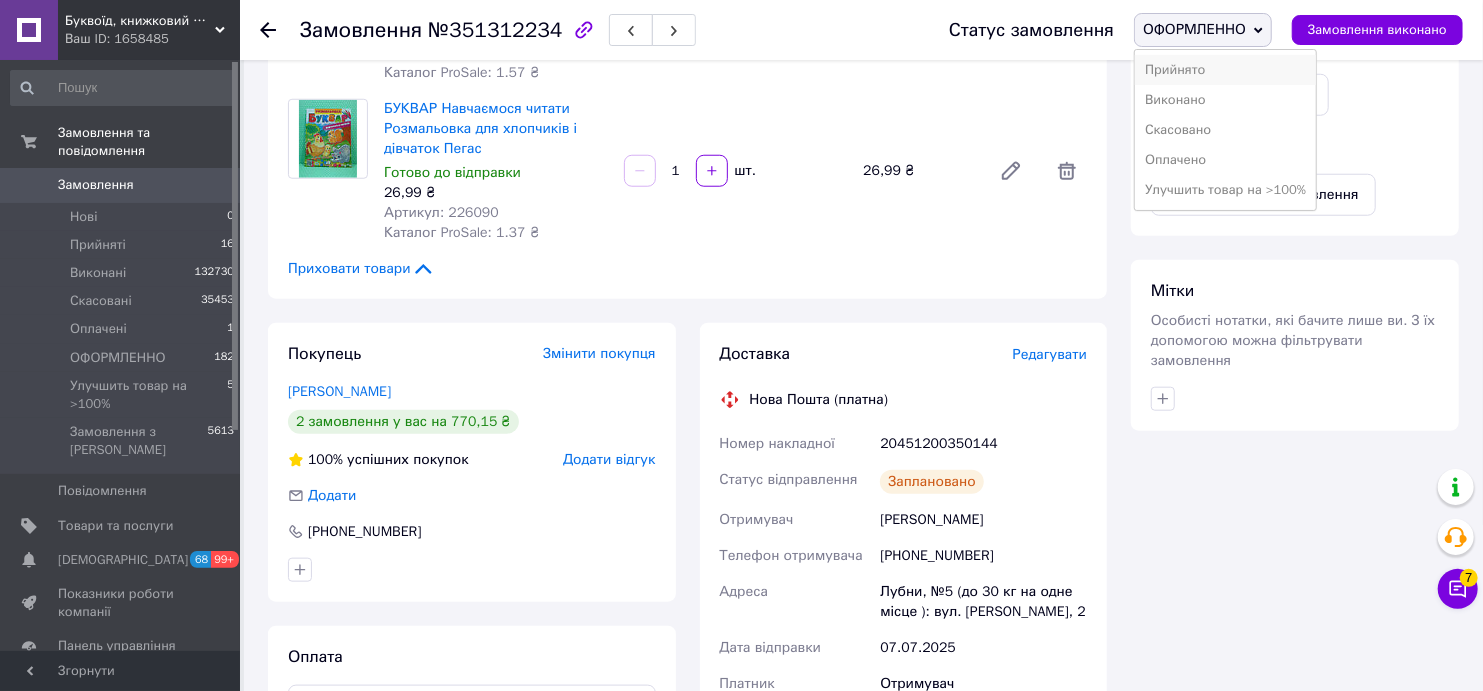 click on "Прийнято" at bounding box center (1225, 70) 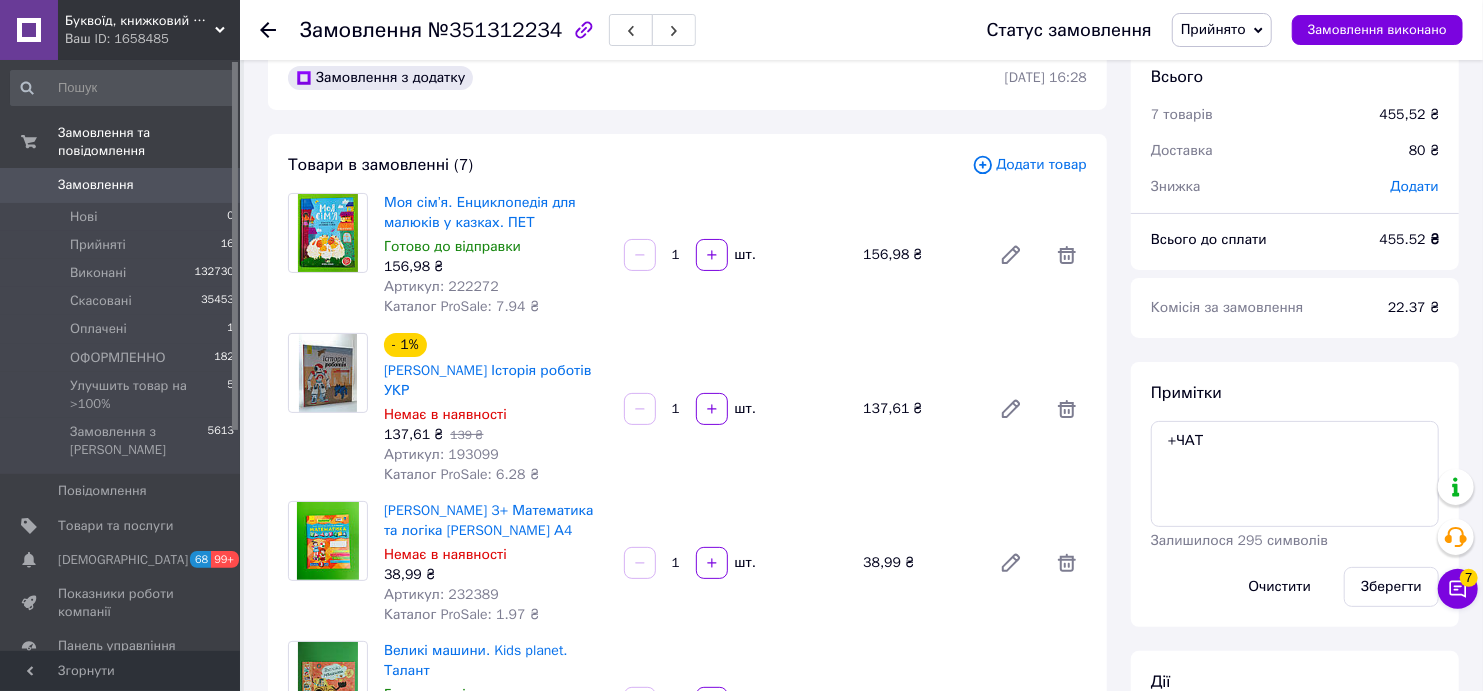 scroll, scrollTop: 0, scrollLeft: 0, axis: both 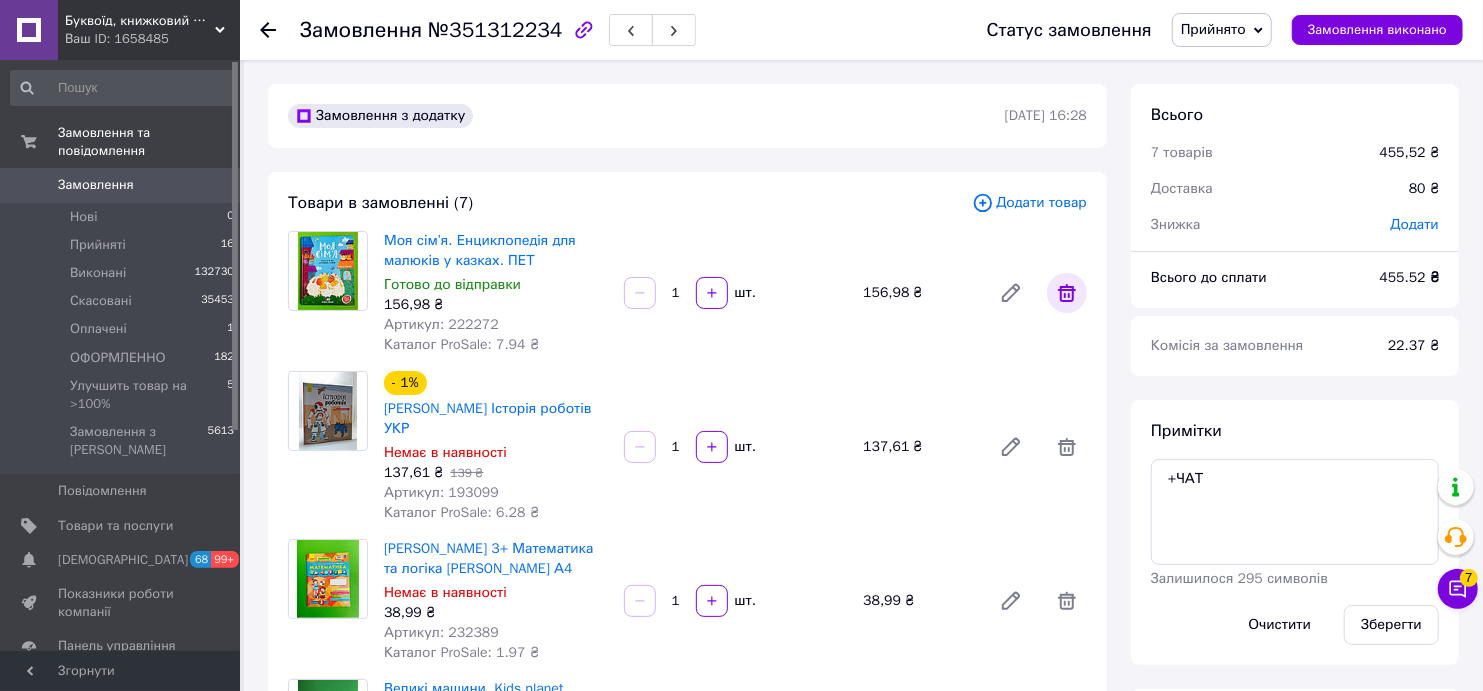 click 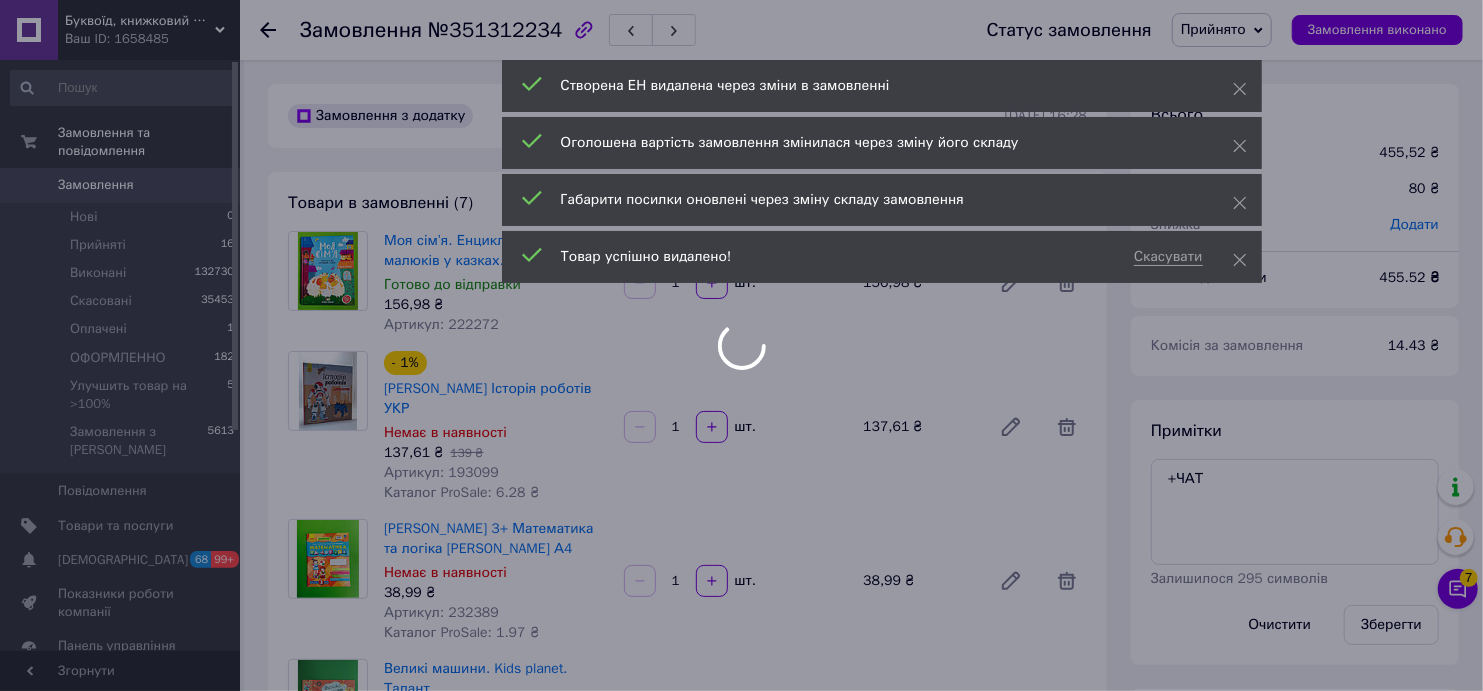 scroll, scrollTop: 95, scrollLeft: 0, axis: vertical 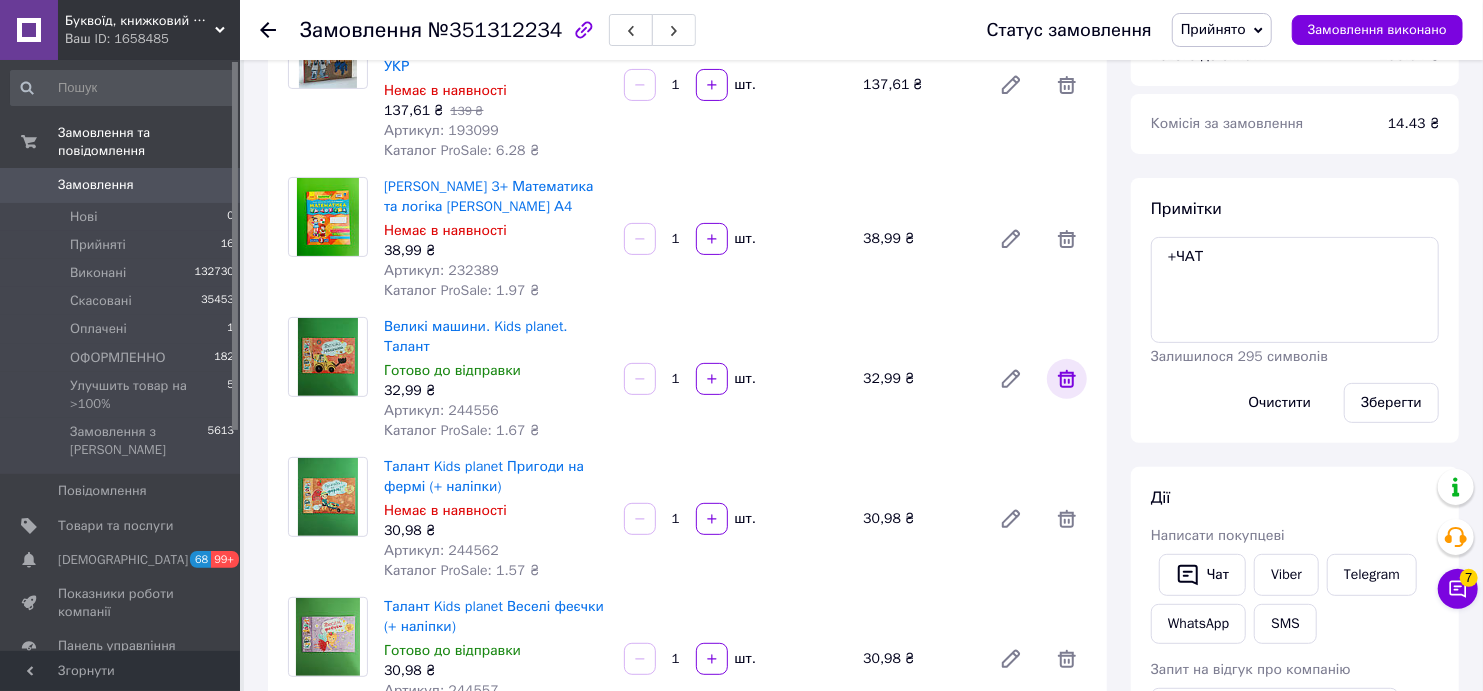 click 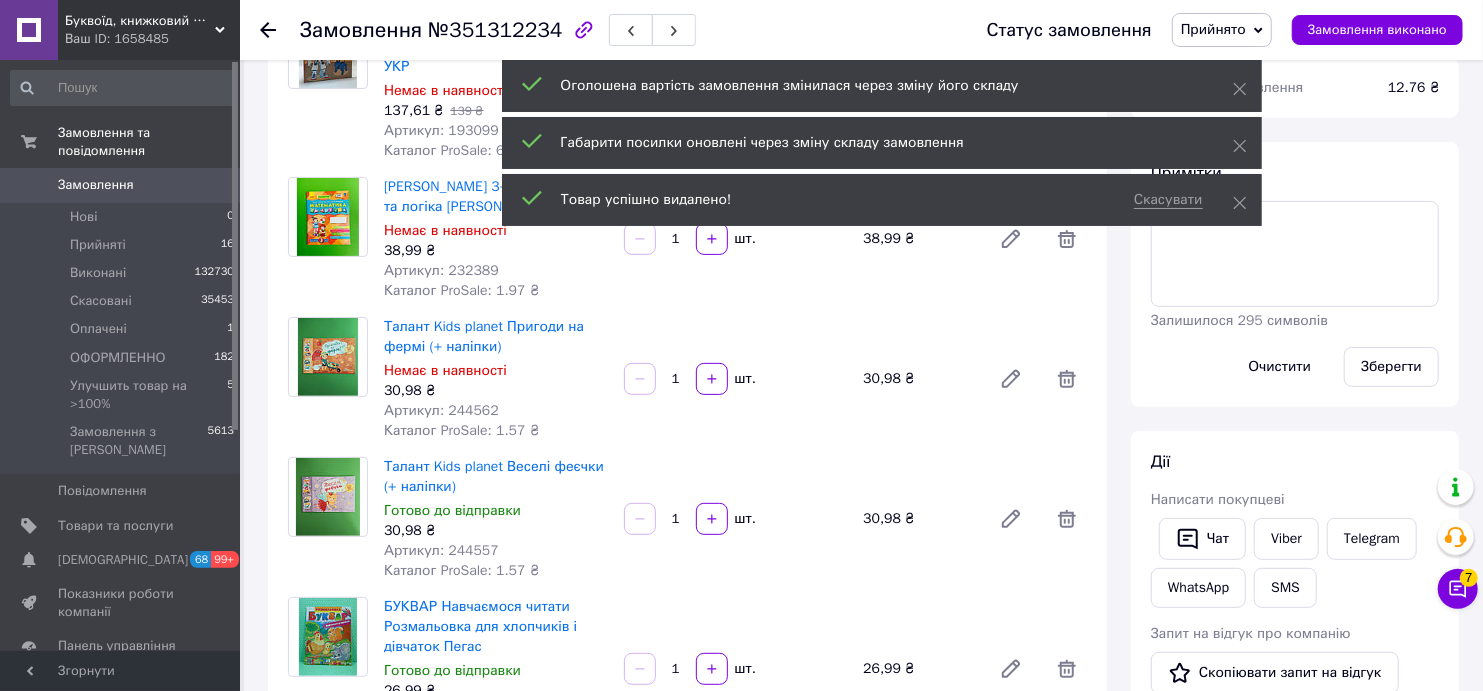 scroll, scrollTop: 192, scrollLeft: 0, axis: vertical 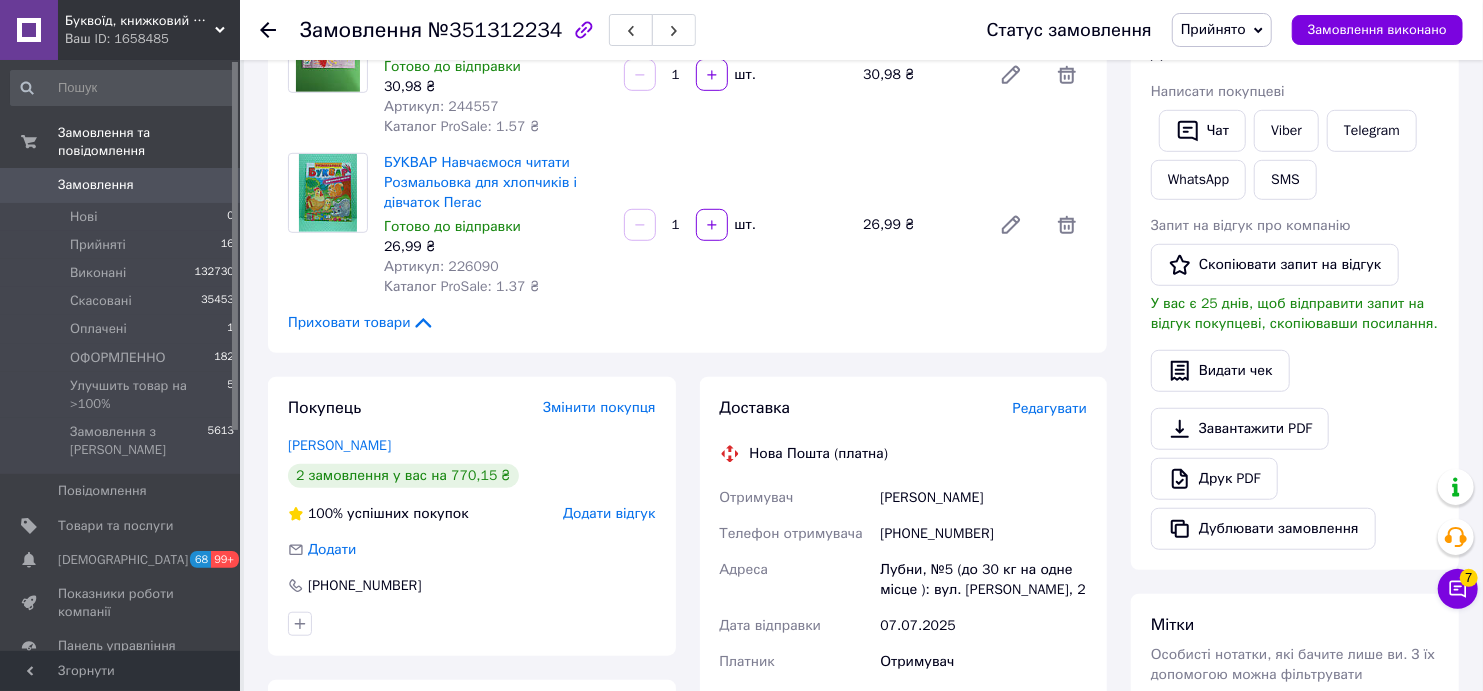 click on "Редагувати" at bounding box center (1050, 408) 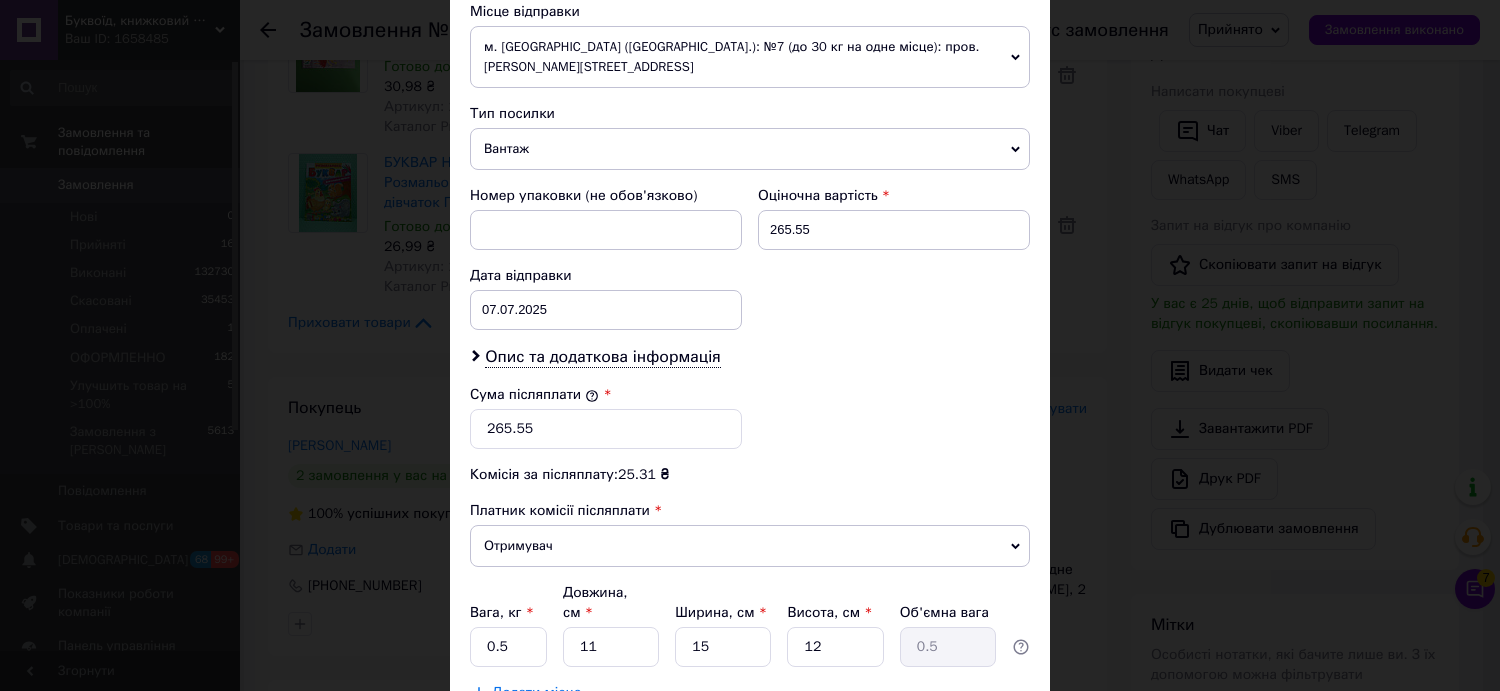 scroll, scrollTop: 857, scrollLeft: 0, axis: vertical 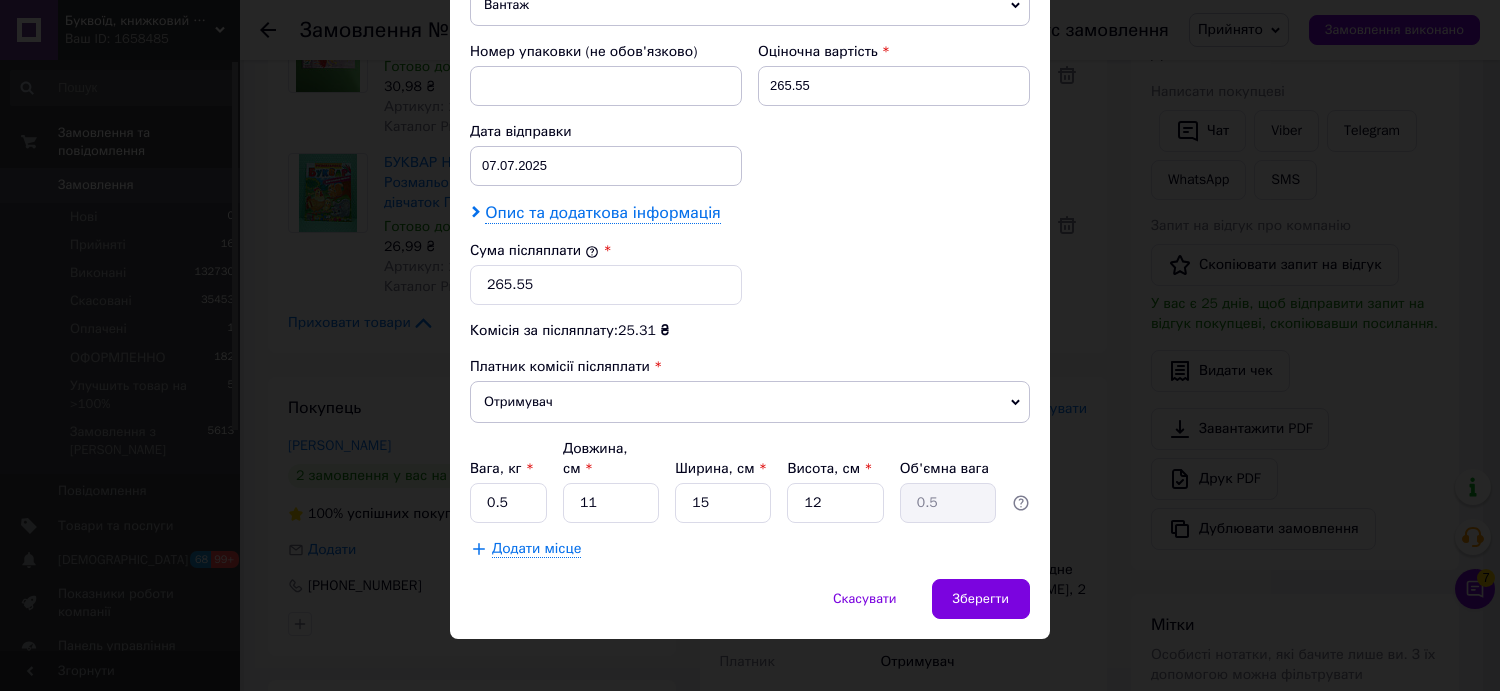 click on "Опис та додаткова інформація" at bounding box center [602, 213] 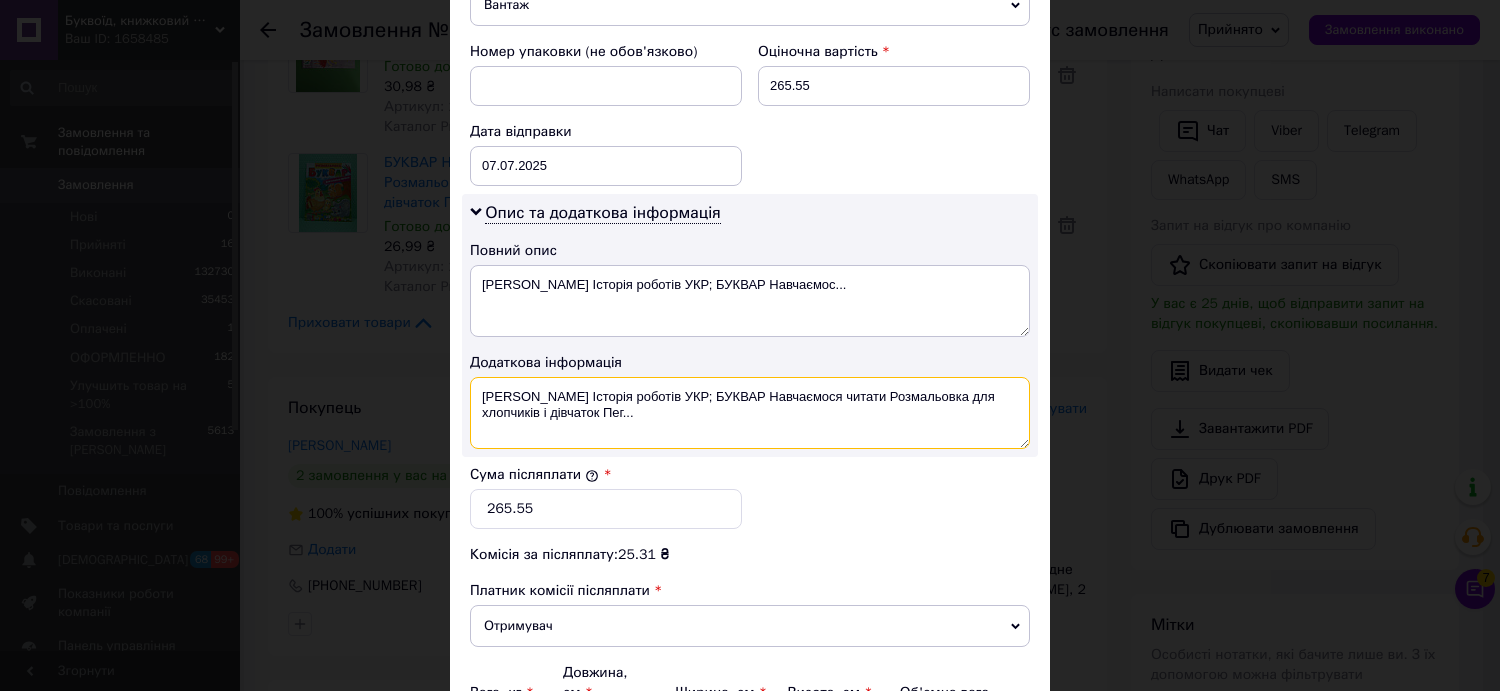 drag, startPoint x: 565, startPoint y: 421, endPoint x: 481, endPoint y: 397, distance: 87.36132 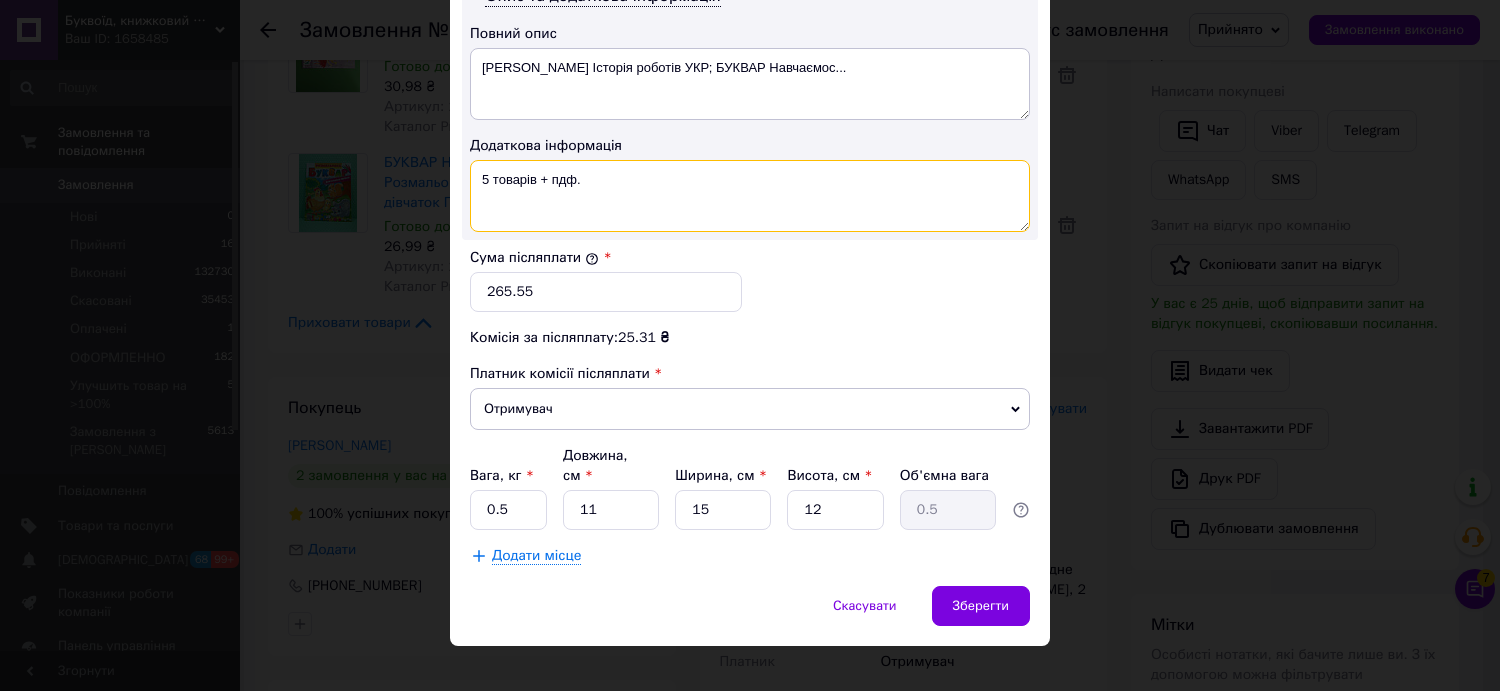 scroll, scrollTop: 1082, scrollLeft: 0, axis: vertical 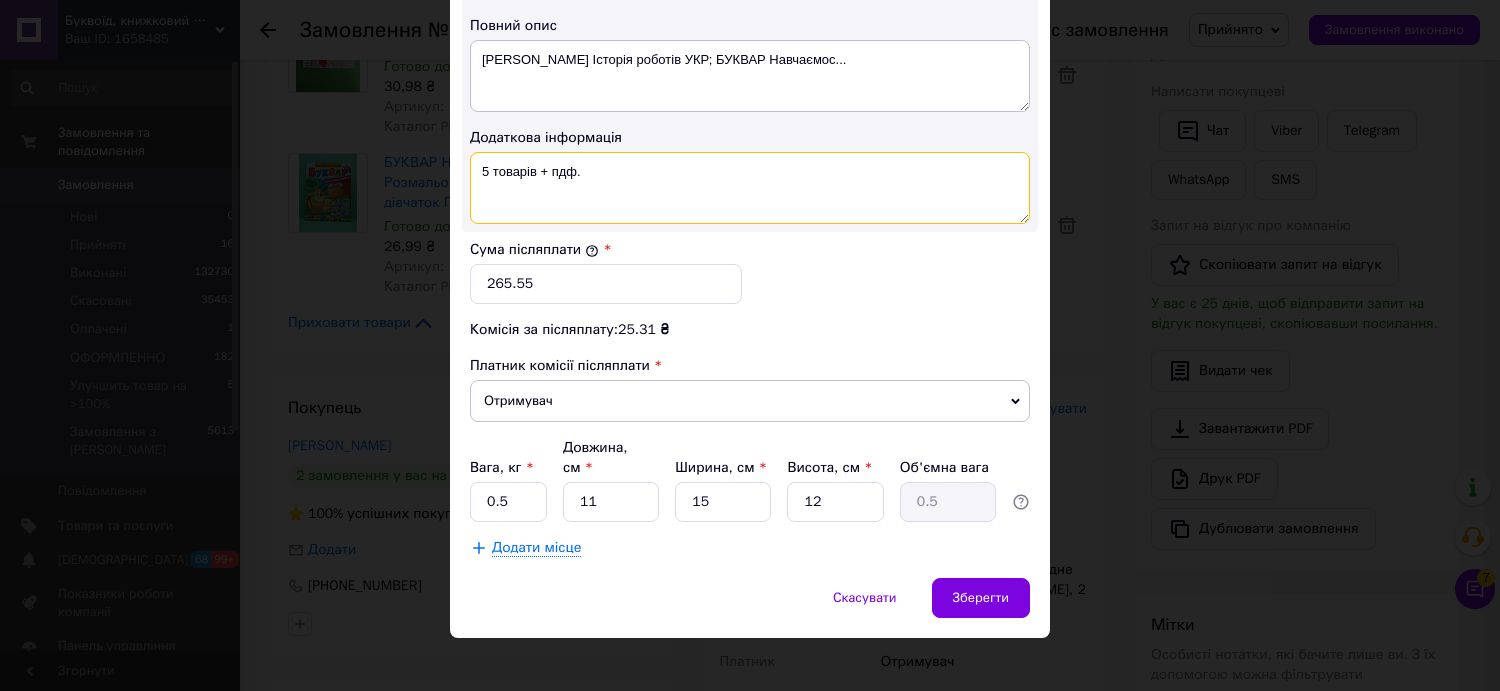 type on "5 товарів + пдф." 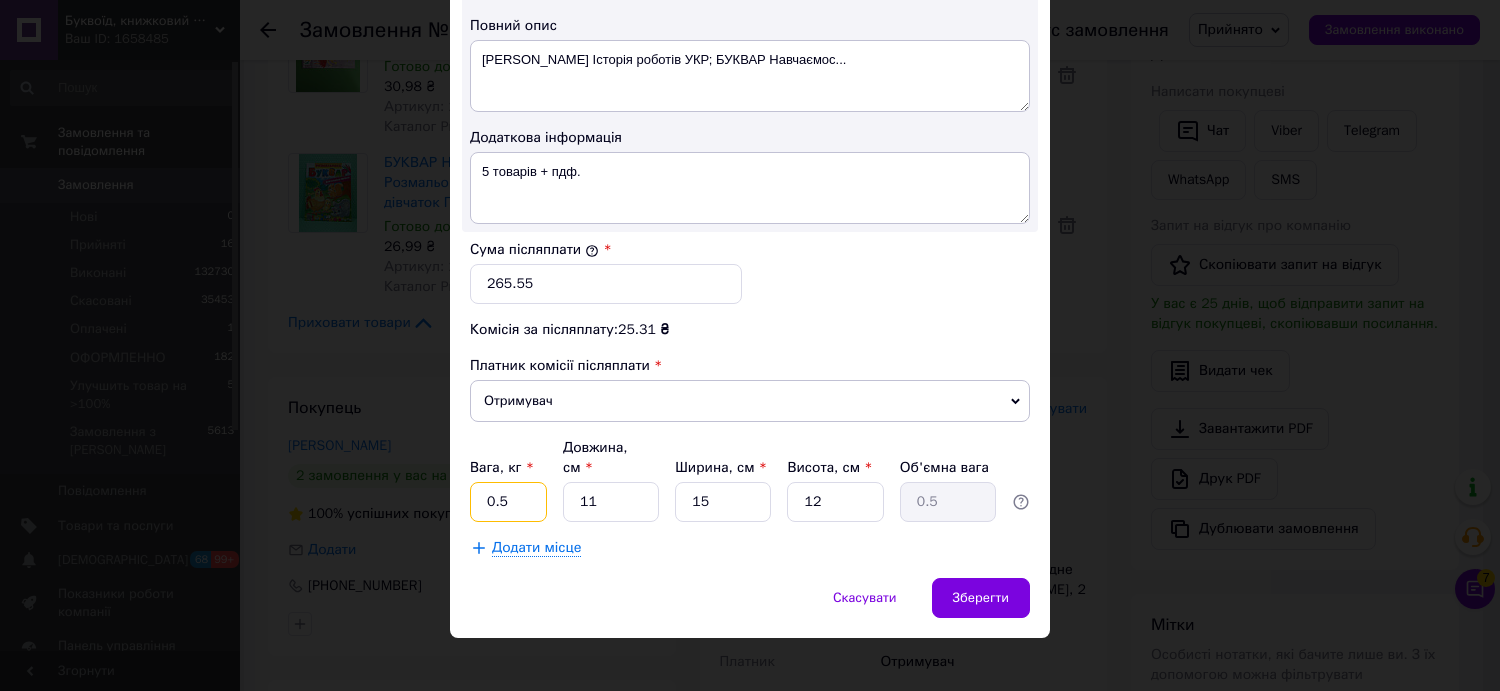 drag, startPoint x: 520, startPoint y: 487, endPoint x: 475, endPoint y: 485, distance: 45.044422 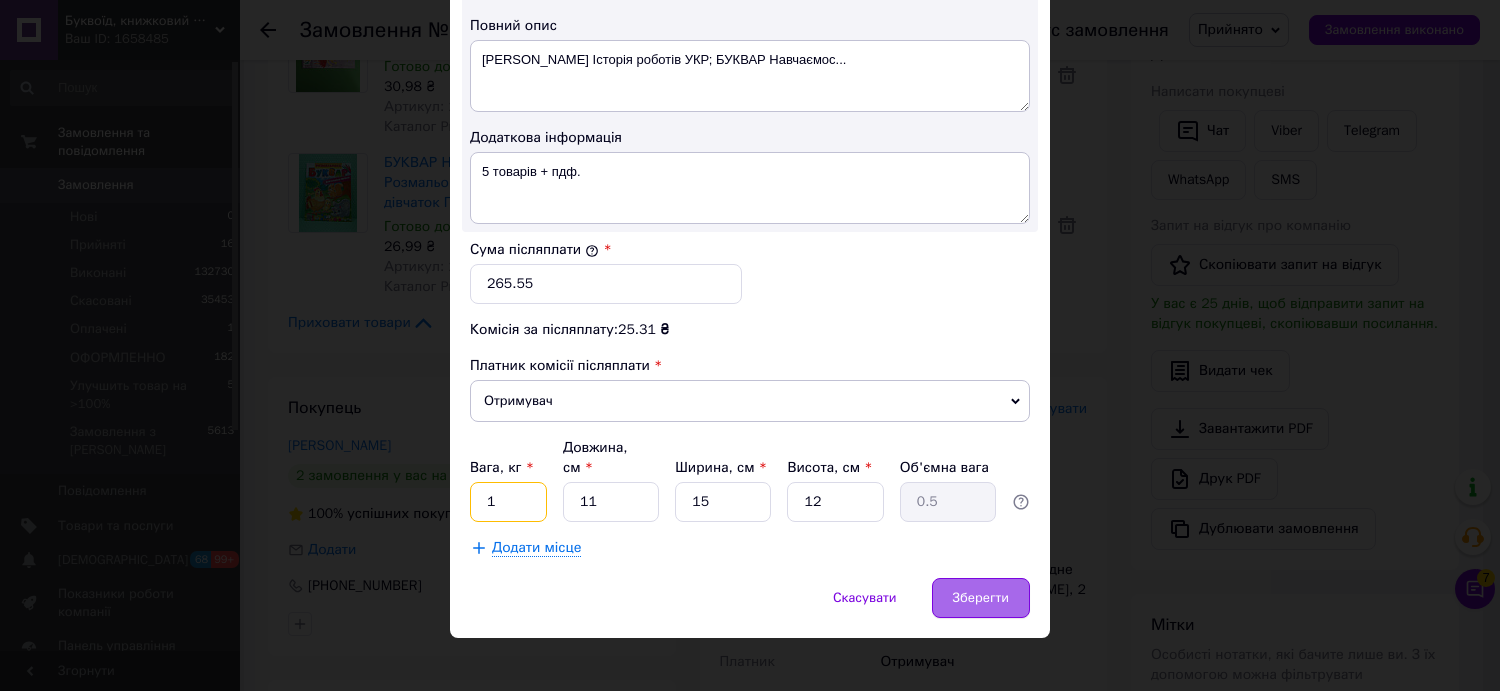 type on "1" 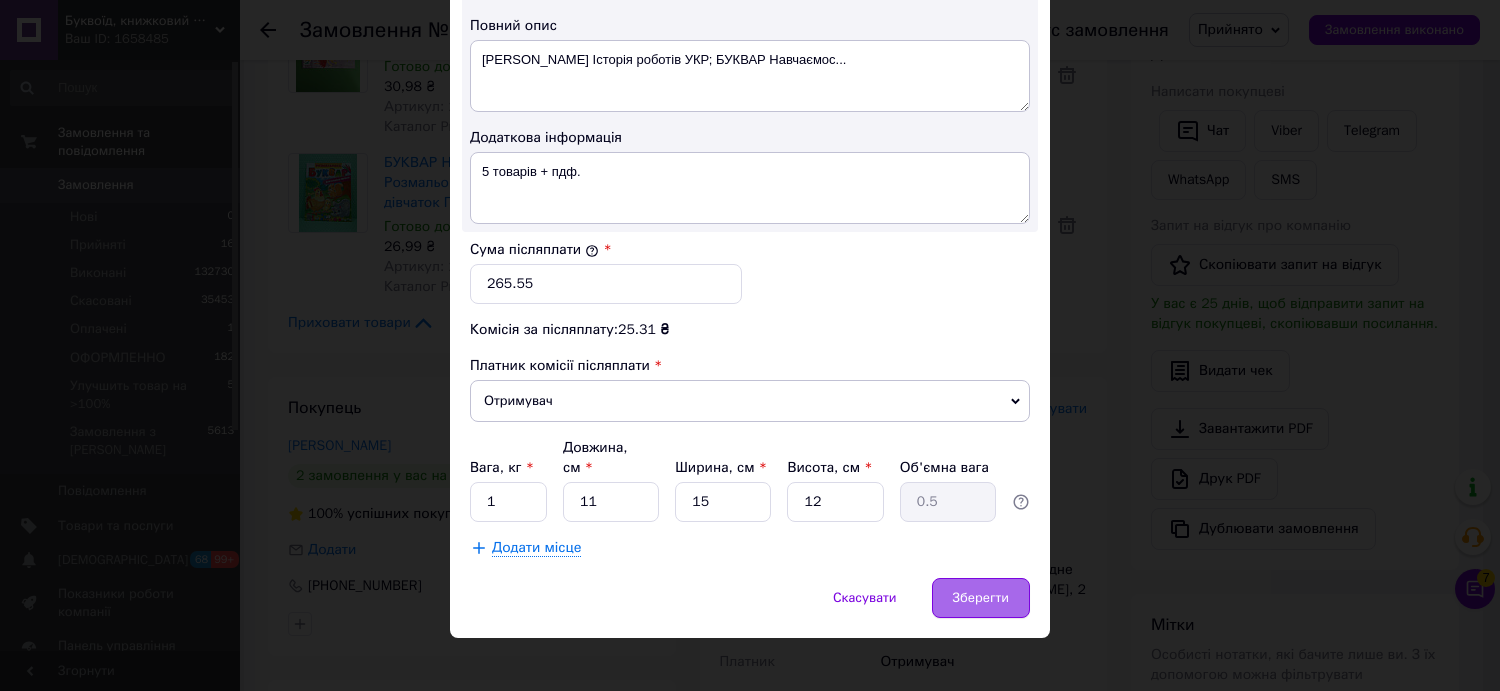 click on "Зберегти" at bounding box center [981, 598] 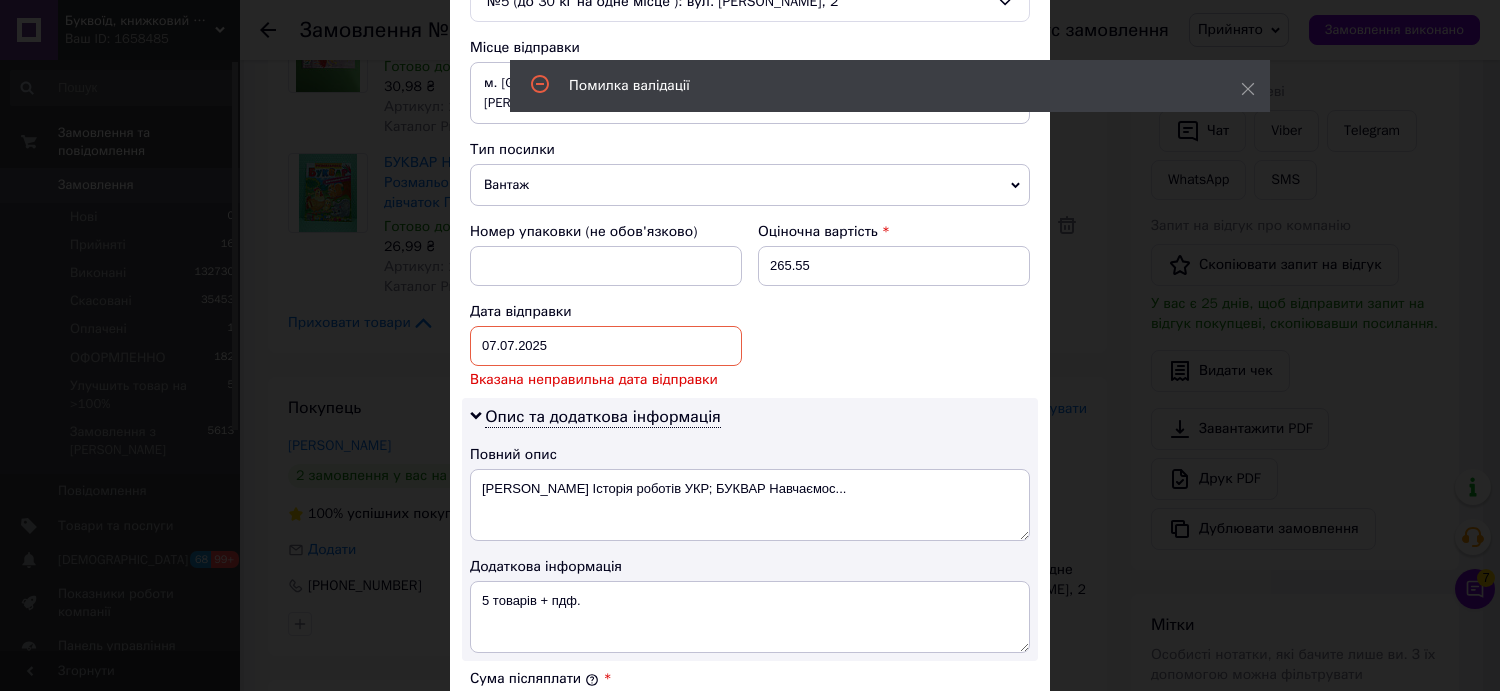scroll, scrollTop: 550, scrollLeft: 0, axis: vertical 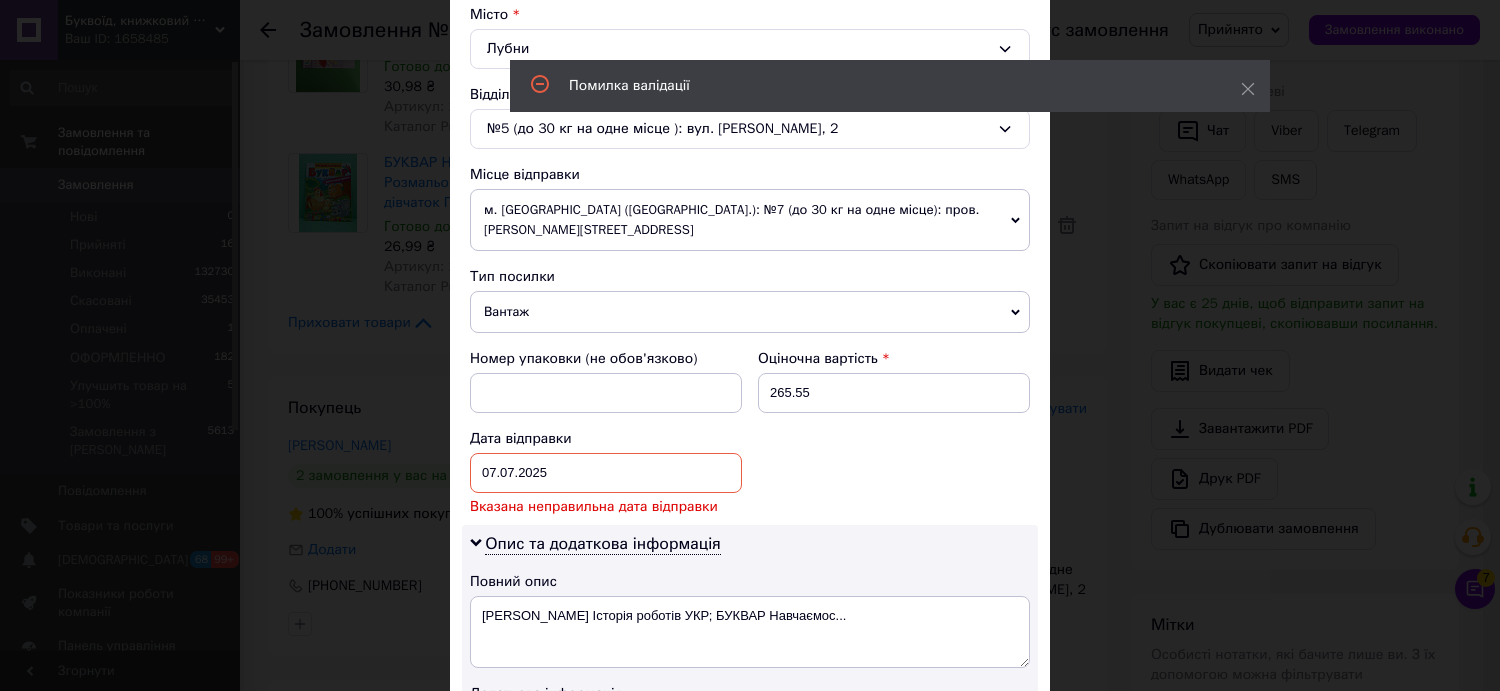 click on "07.07.2025 < 2025 > < Июль > Пн Вт Ср Чт Пт Сб Вс 30 1 2 3 4 5 6 7 8 9 10 11 12 13 14 15 16 17 18 19 20 21 22 23 24 25 26 27 28 29 30 31 1 2 3 4 5 6 7 8 9 10" at bounding box center [606, 473] 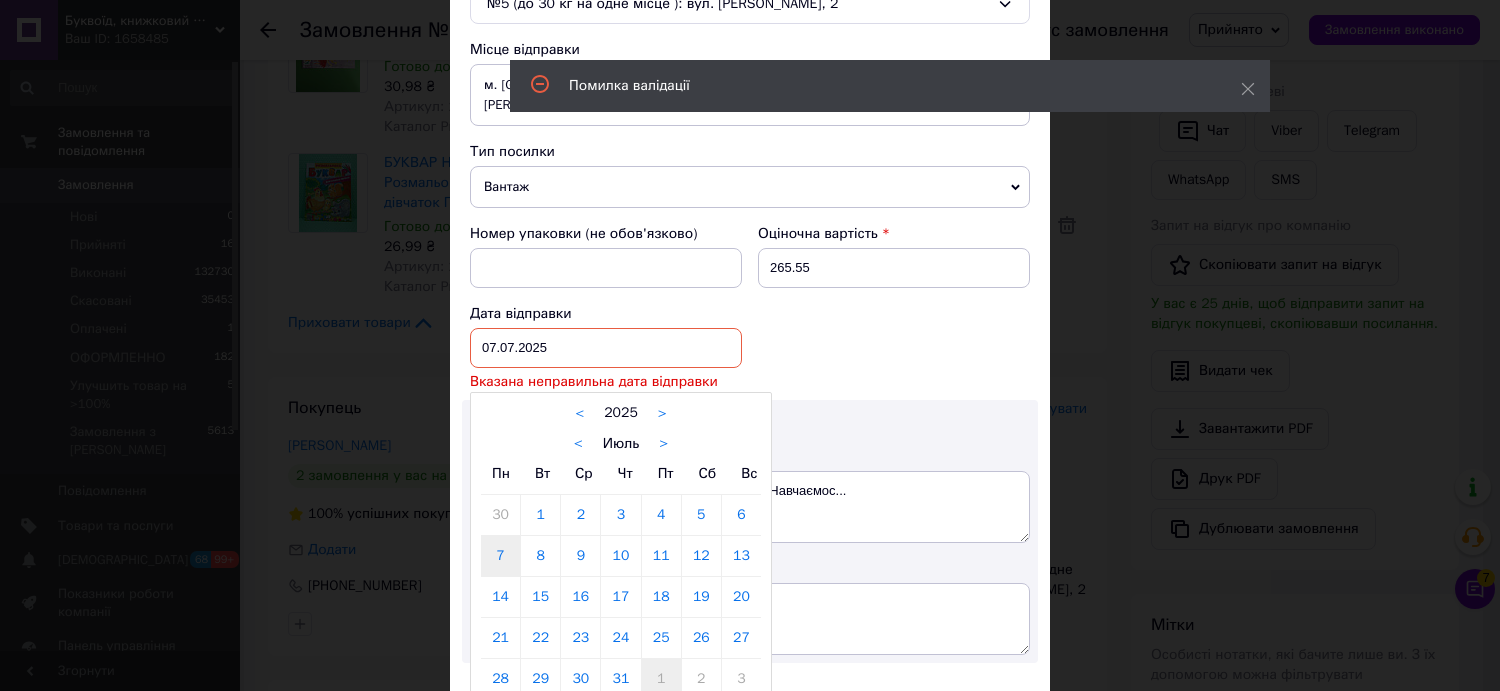 scroll, scrollTop: 772, scrollLeft: 0, axis: vertical 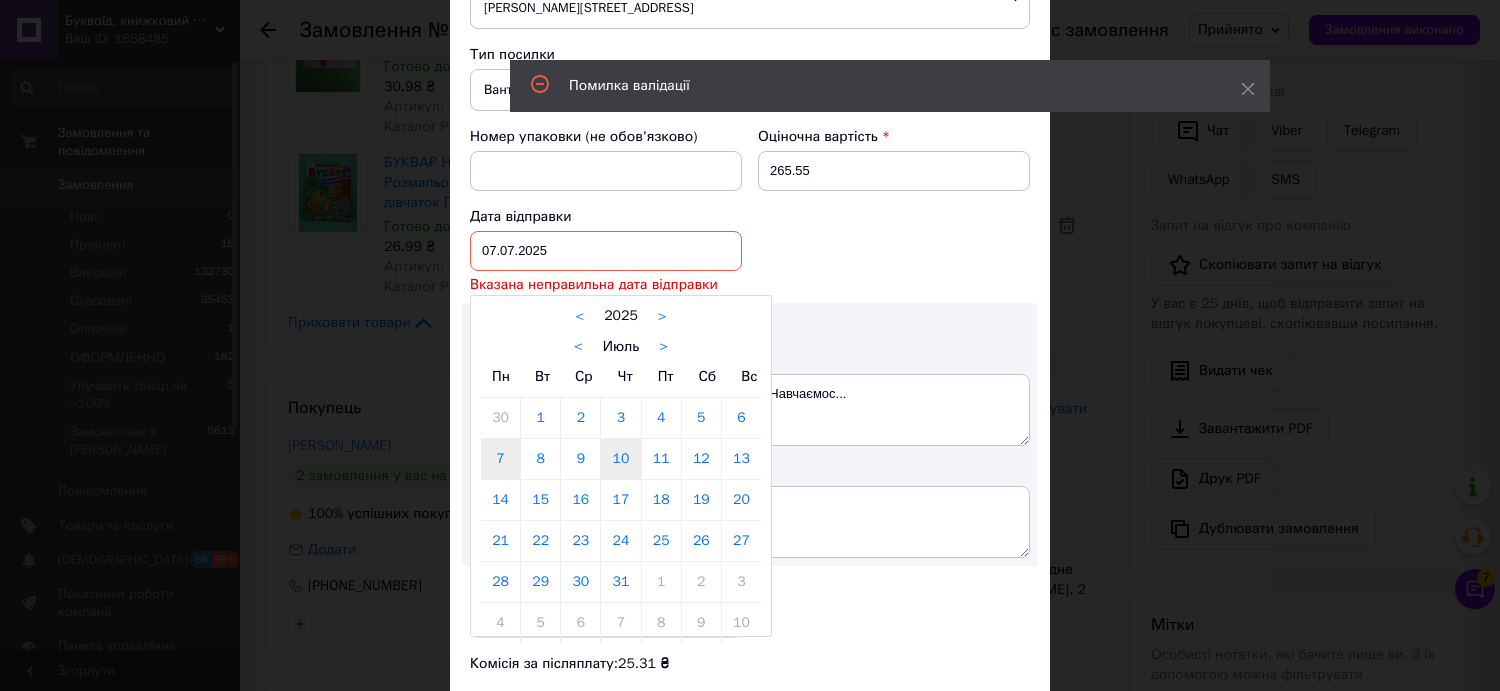 click on "10" at bounding box center [620, 459] 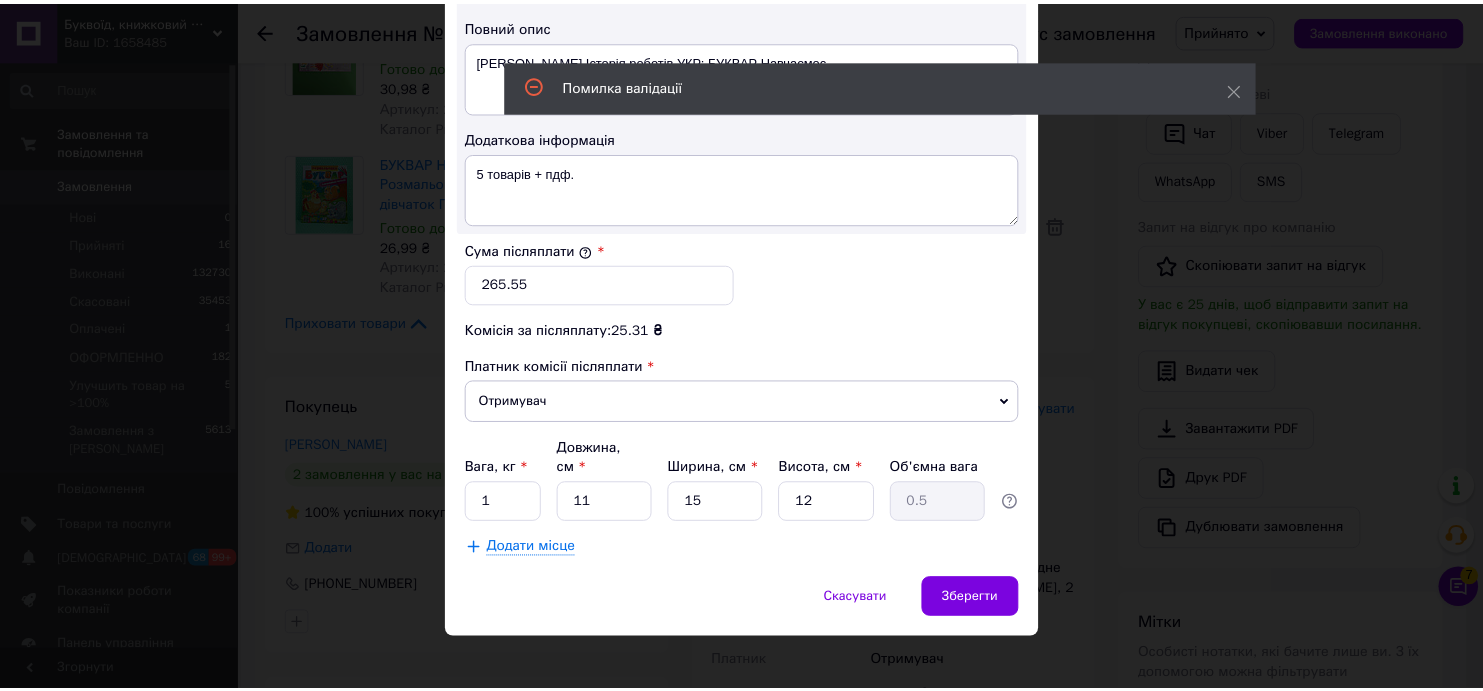 scroll, scrollTop: 1082, scrollLeft: 0, axis: vertical 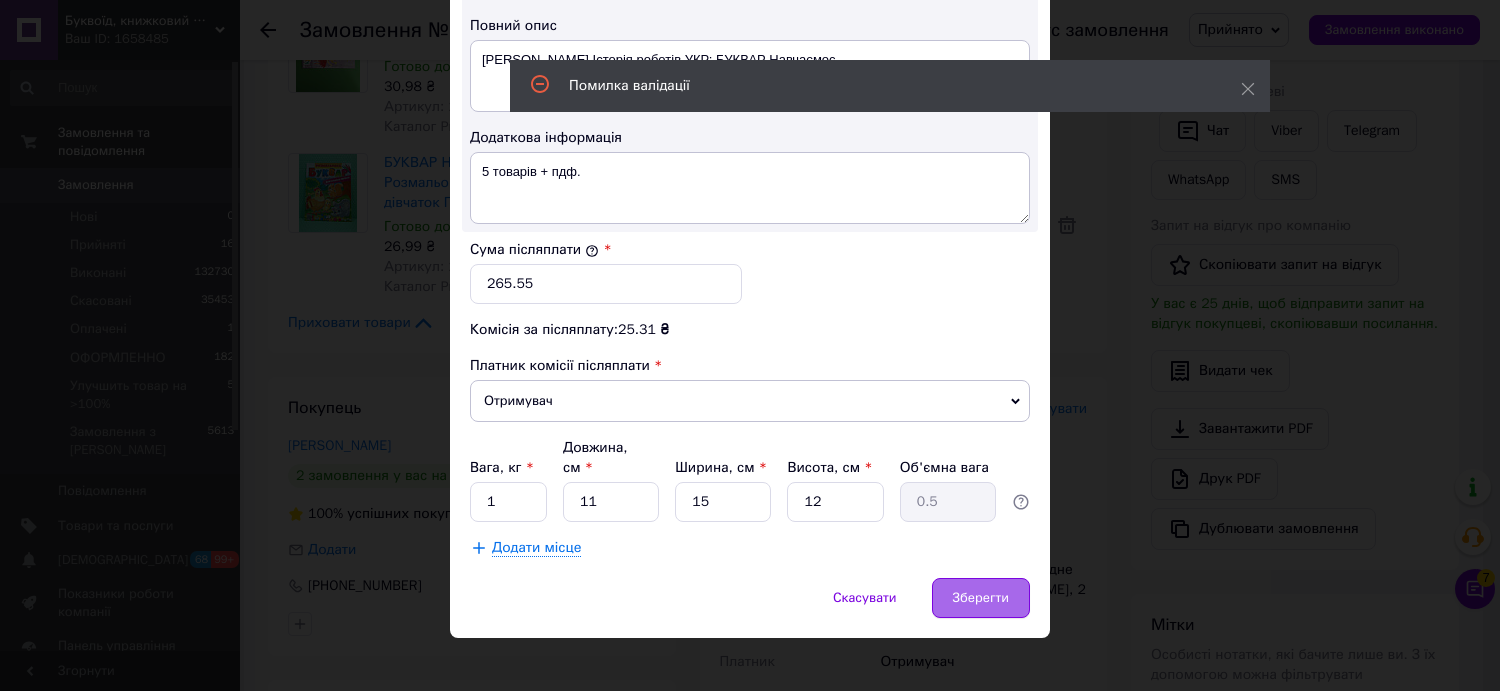 click on "Зберегти" at bounding box center [981, 598] 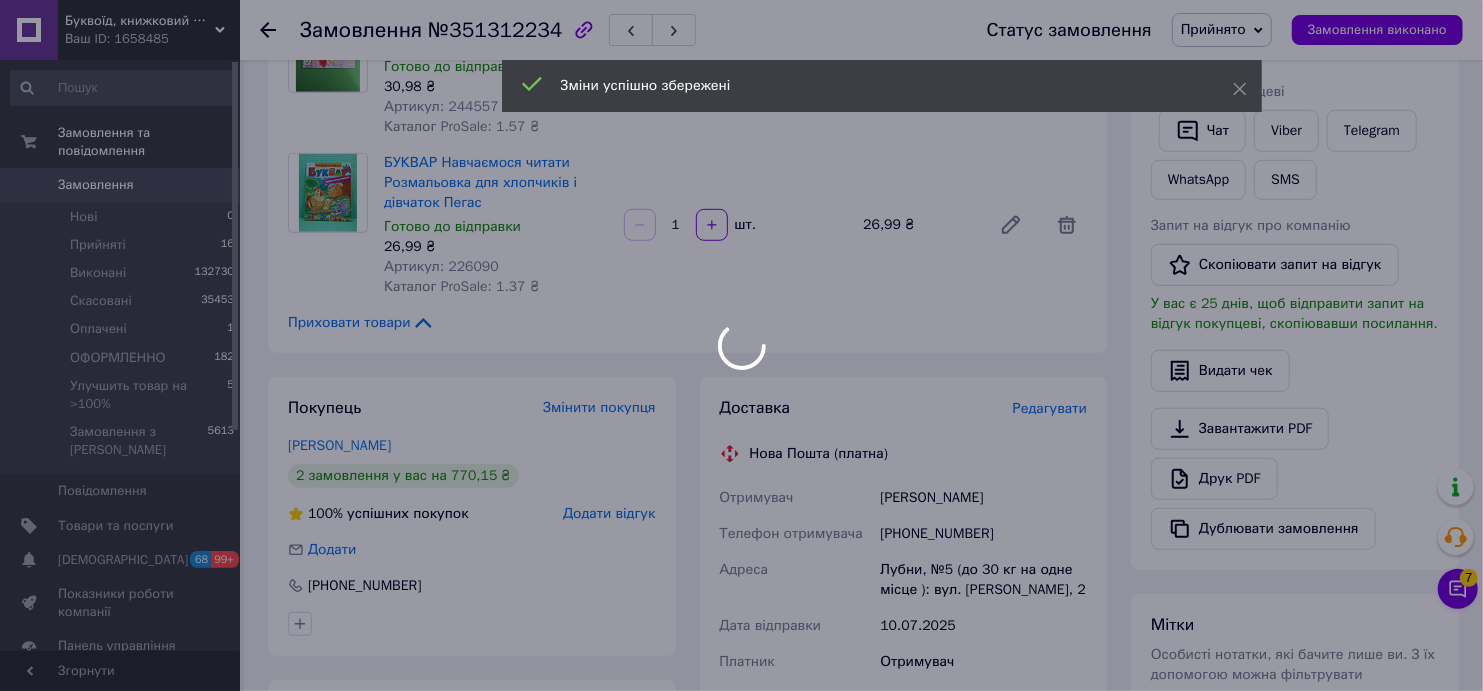 scroll, scrollTop: 280, scrollLeft: 0, axis: vertical 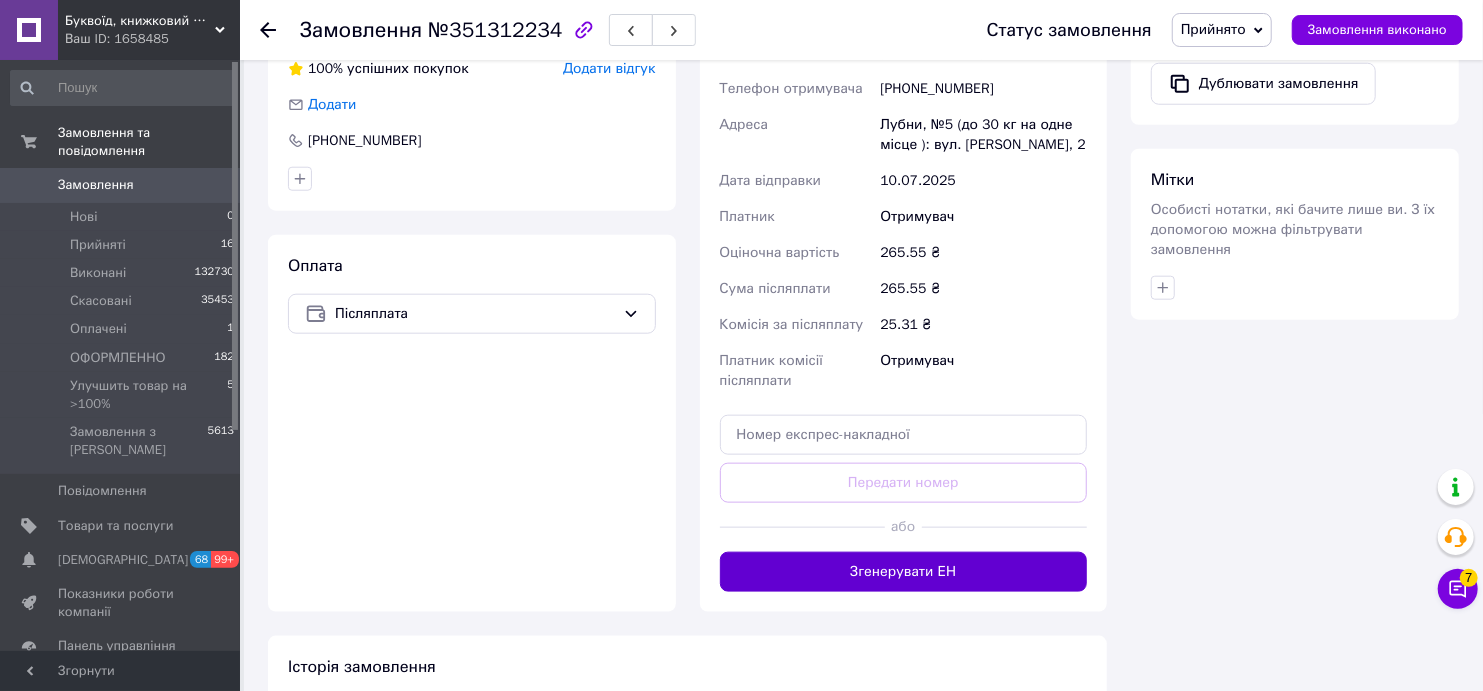 click on "Згенерувати ЕН" at bounding box center [904, 572] 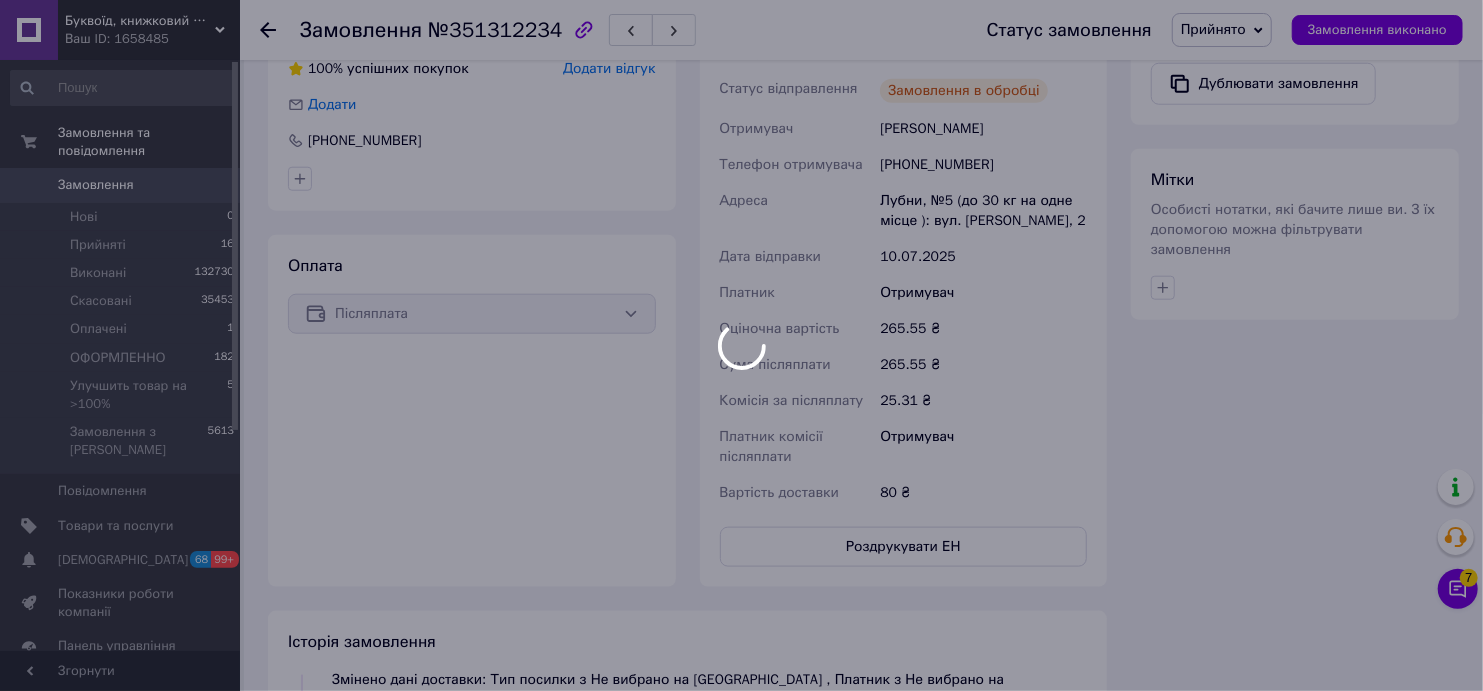 scroll, scrollTop: 327, scrollLeft: 0, axis: vertical 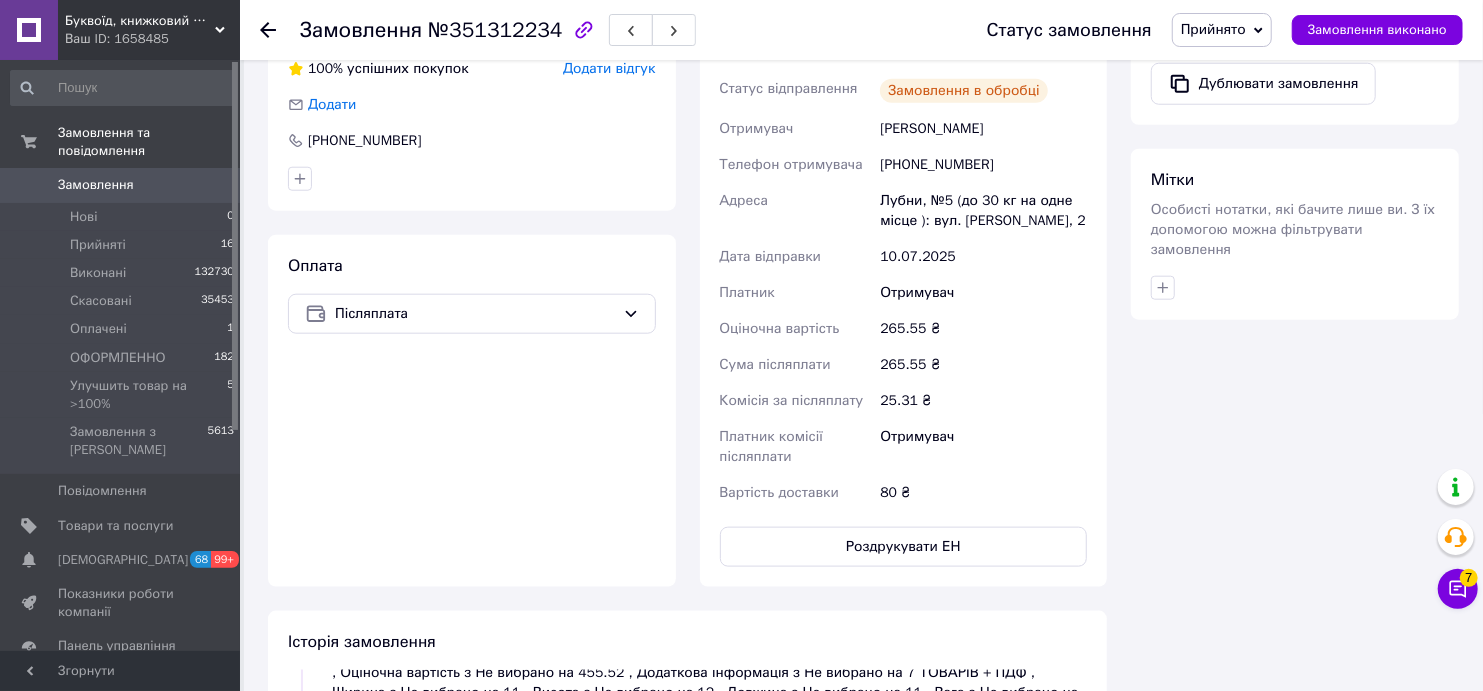 click on "Прийнято" at bounding box center [1213, 29] 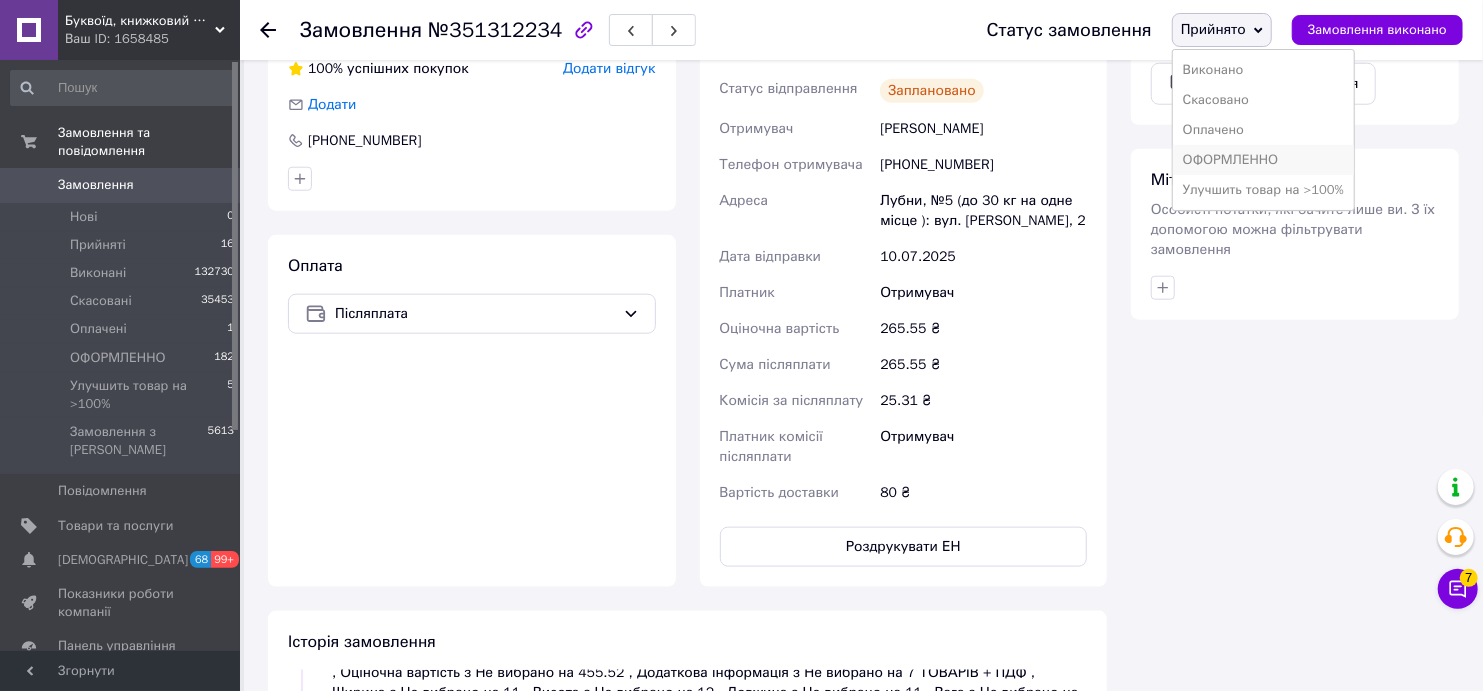 click on "ОФОРМЛЕННО" at bounding box center [1263, 160] 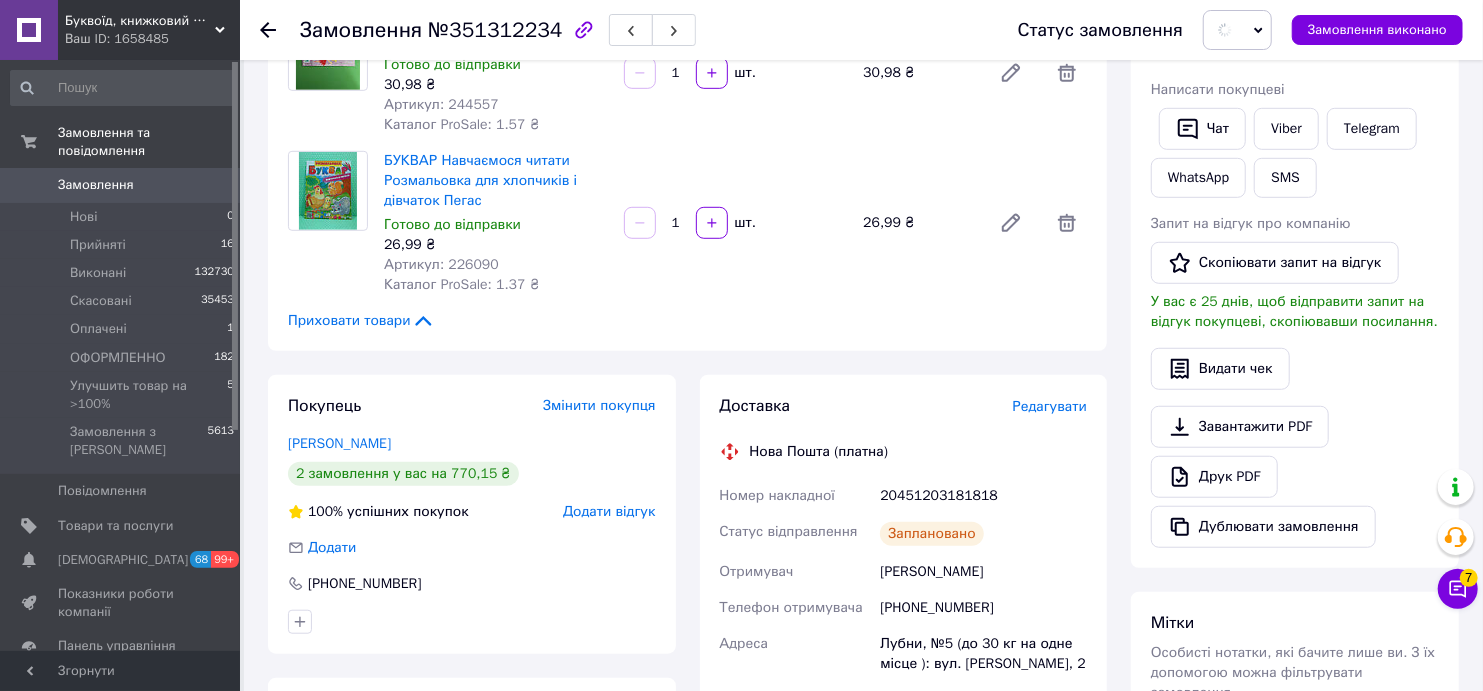 scroll, scrollTop: 666, scrollLeft: 0, axis: vertical 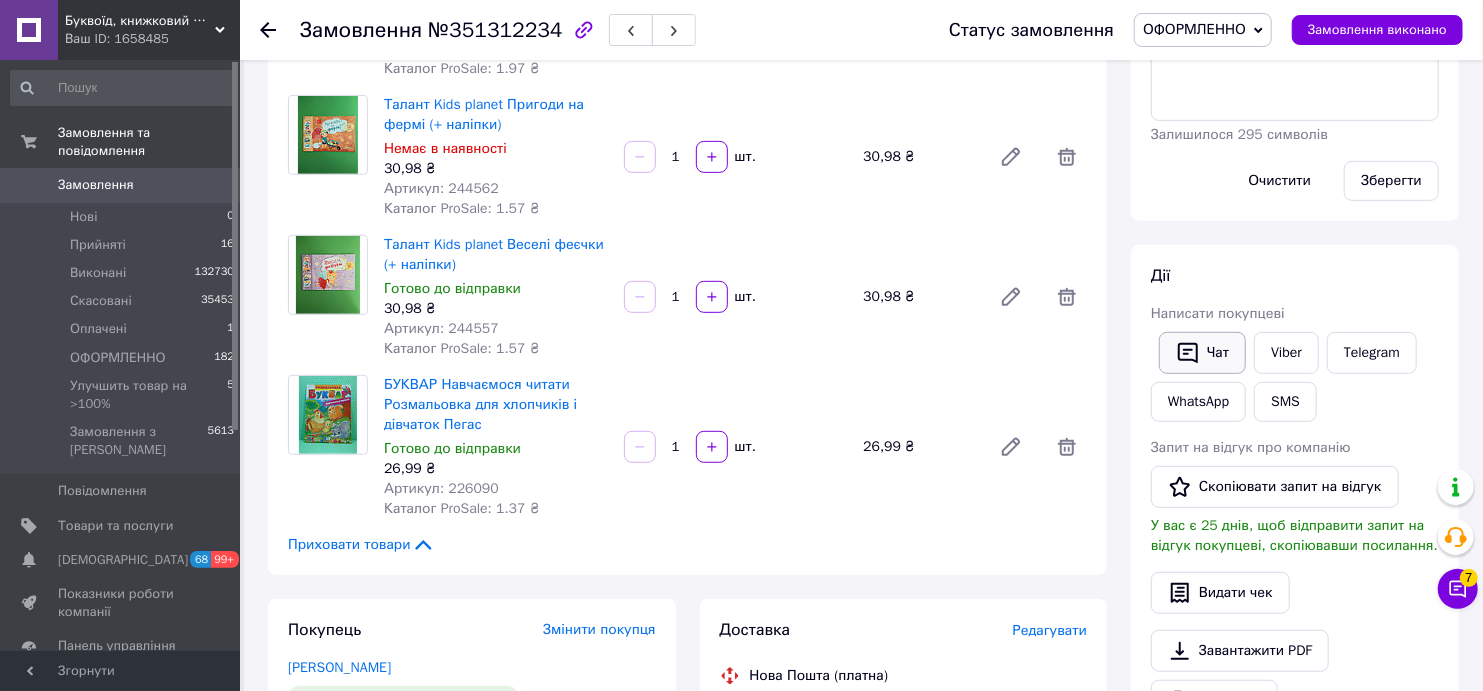 click on "Чат" at bounding box center [1202, 353] 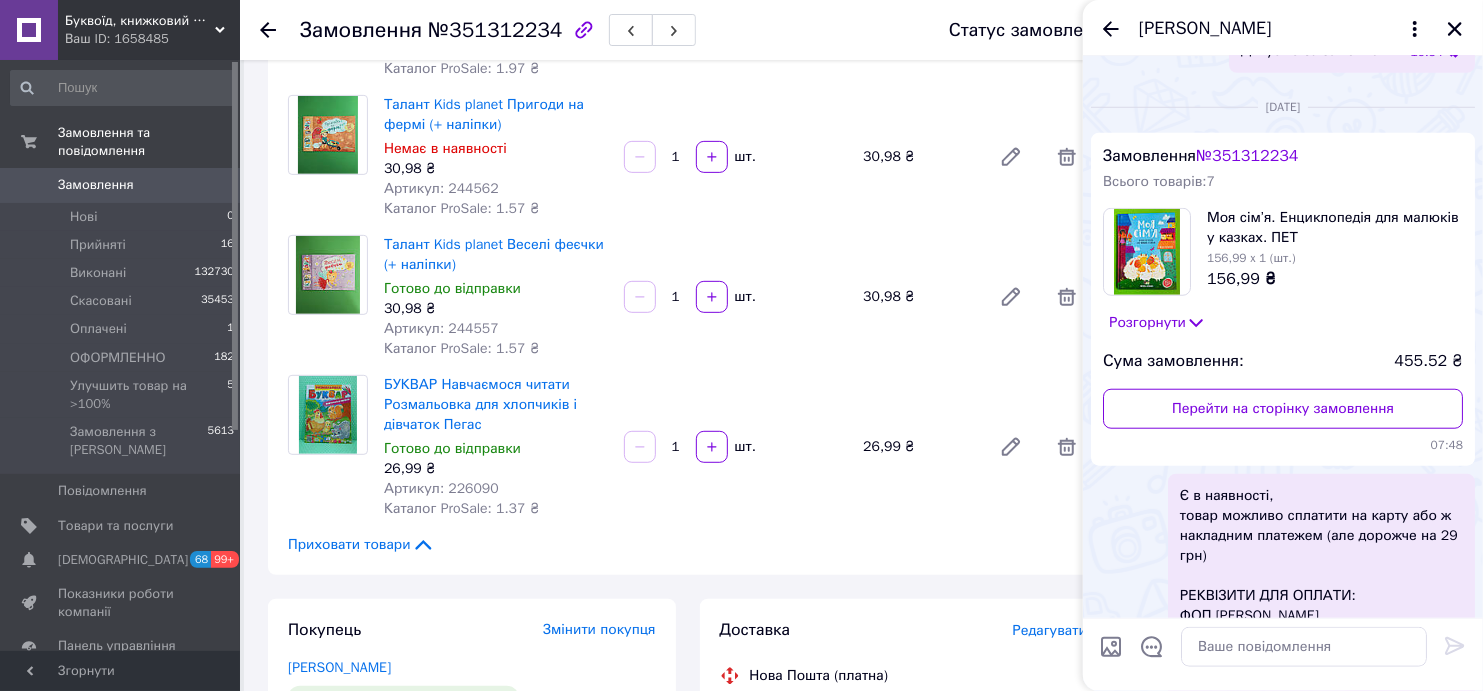 scroll, scrollTop: 1057, scrollLeft: 0, axis: vertical 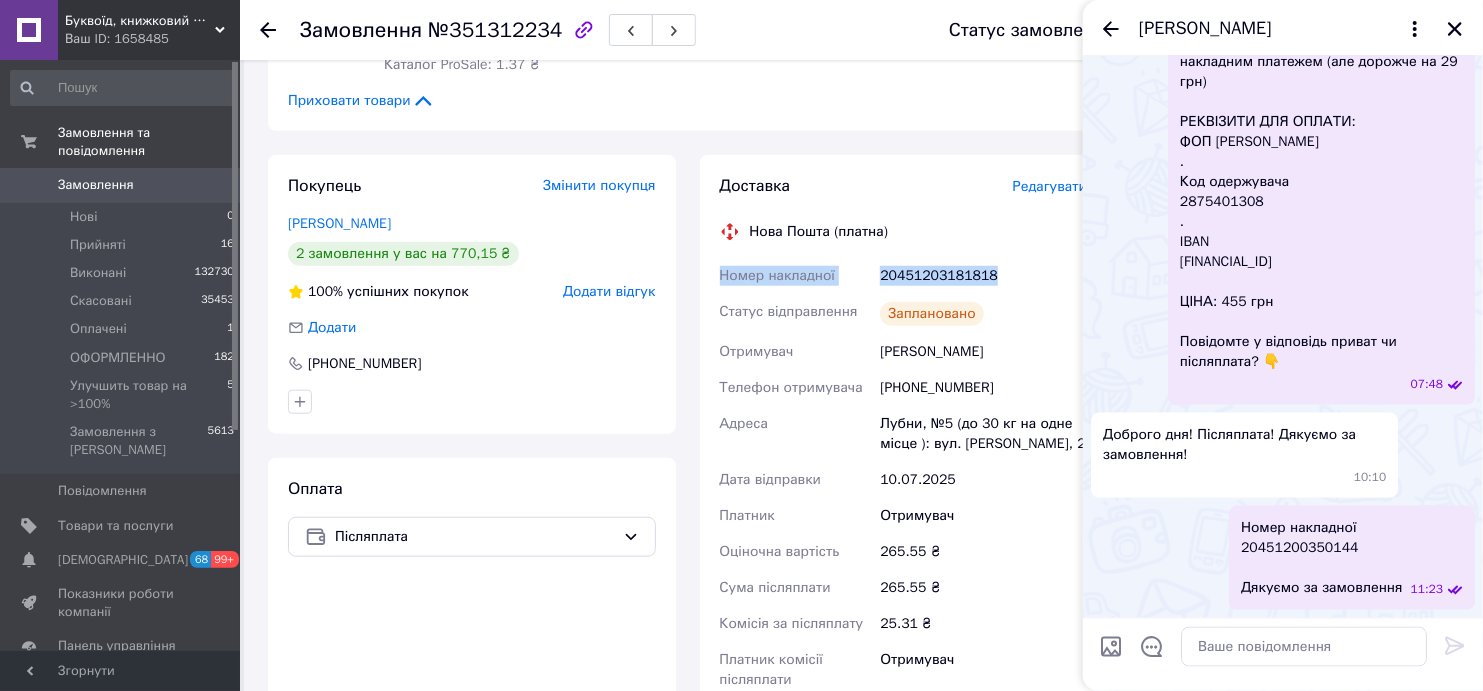 drag, startPoint x: 1005, startPoint y: 248, endPoint x: 721, endPoint y: 268, distance: 284.70337 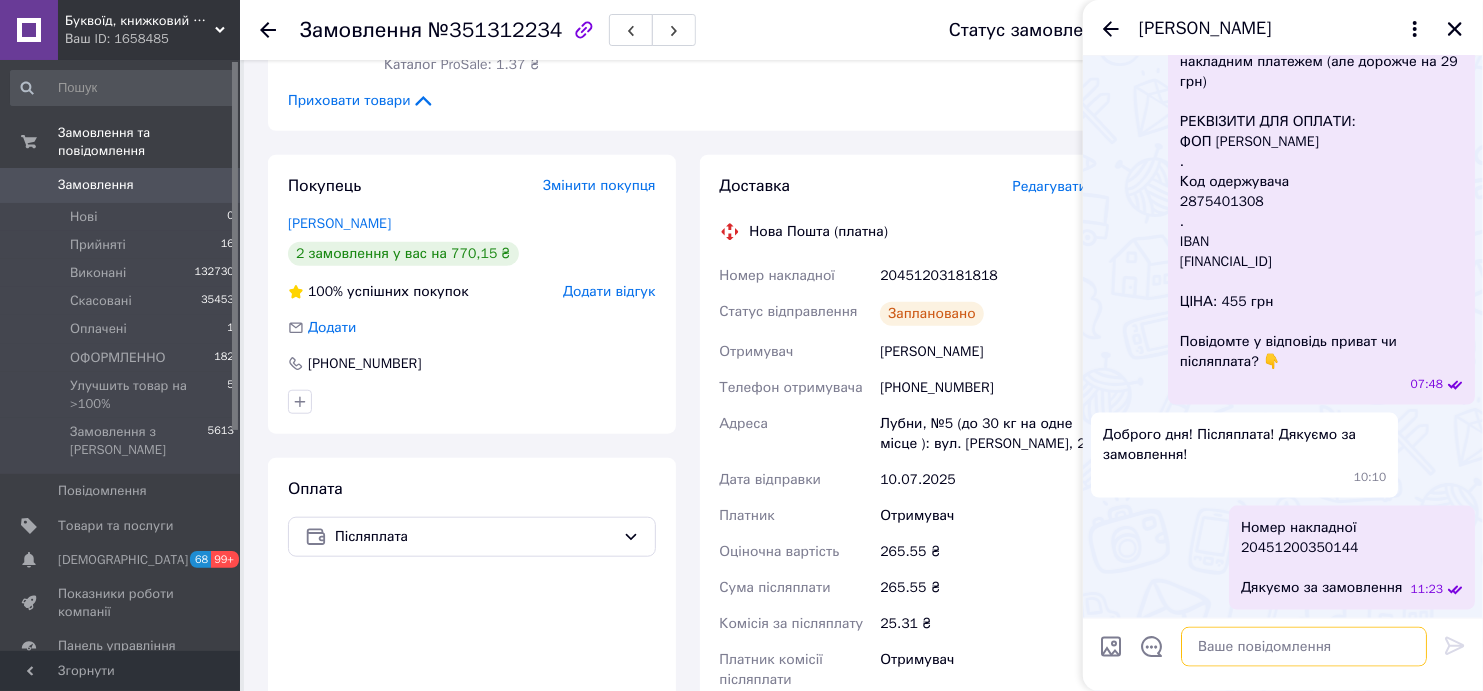 click at bounding box center (1304, 647) 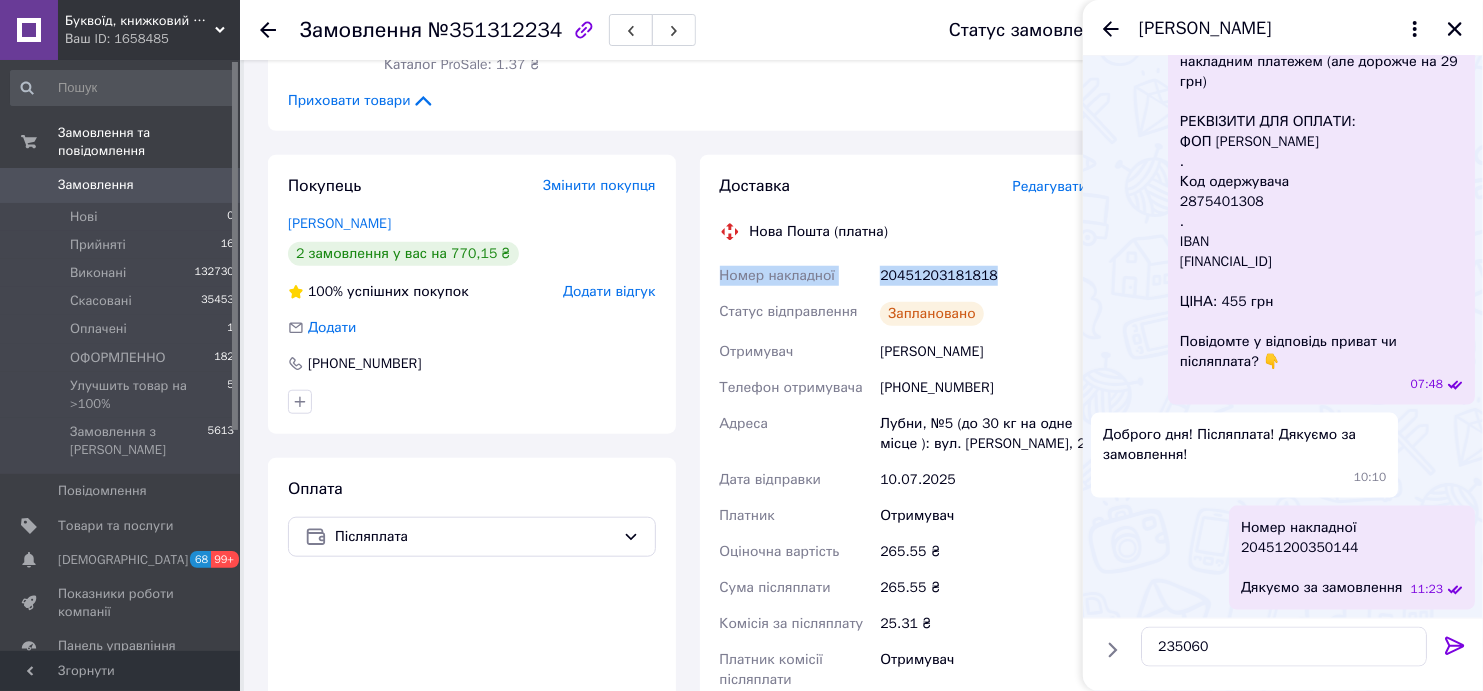 drag, startPoint x: 1017, startPoint y: 234, endPoint x: 714, endPoint y: 251, distance: 303.47653 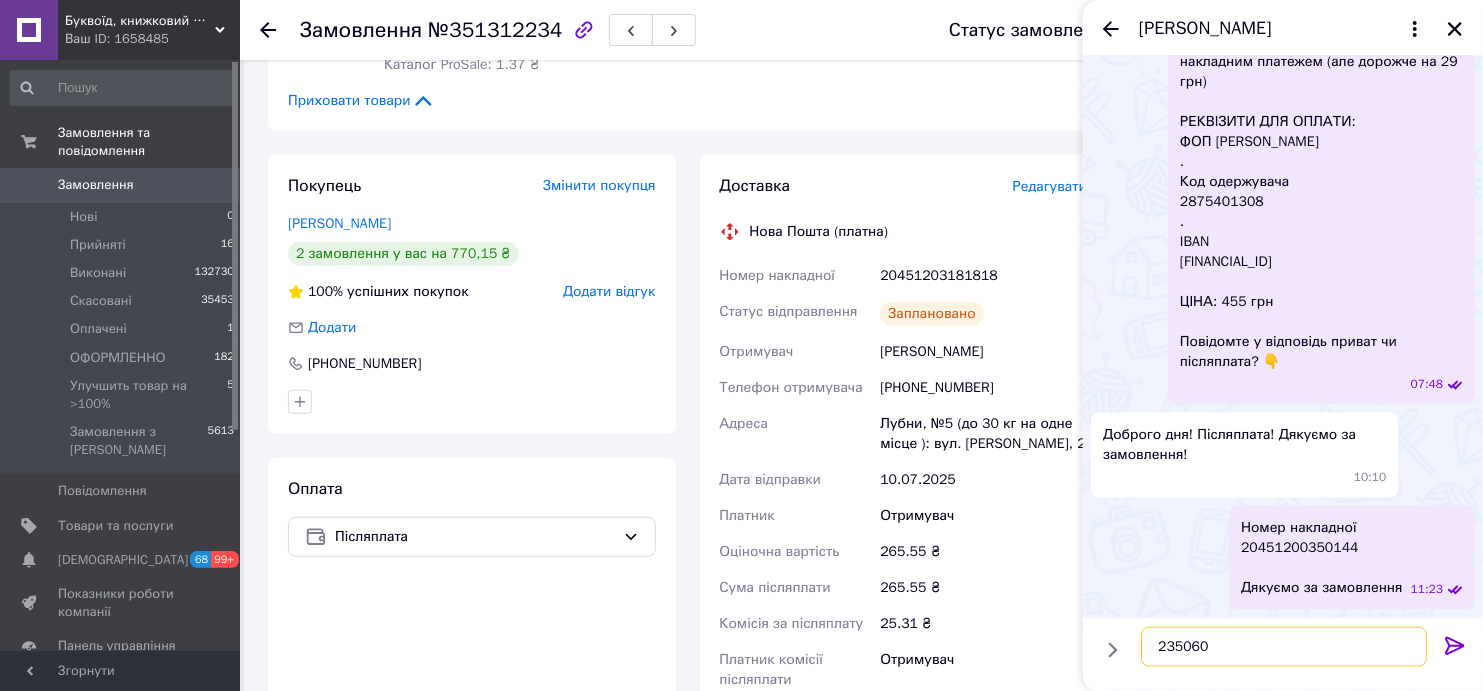 drag, startPoint x: 1218, startPoint y: 645, endPoint x: 1151, endPoint y: 648, distance: 67.06713 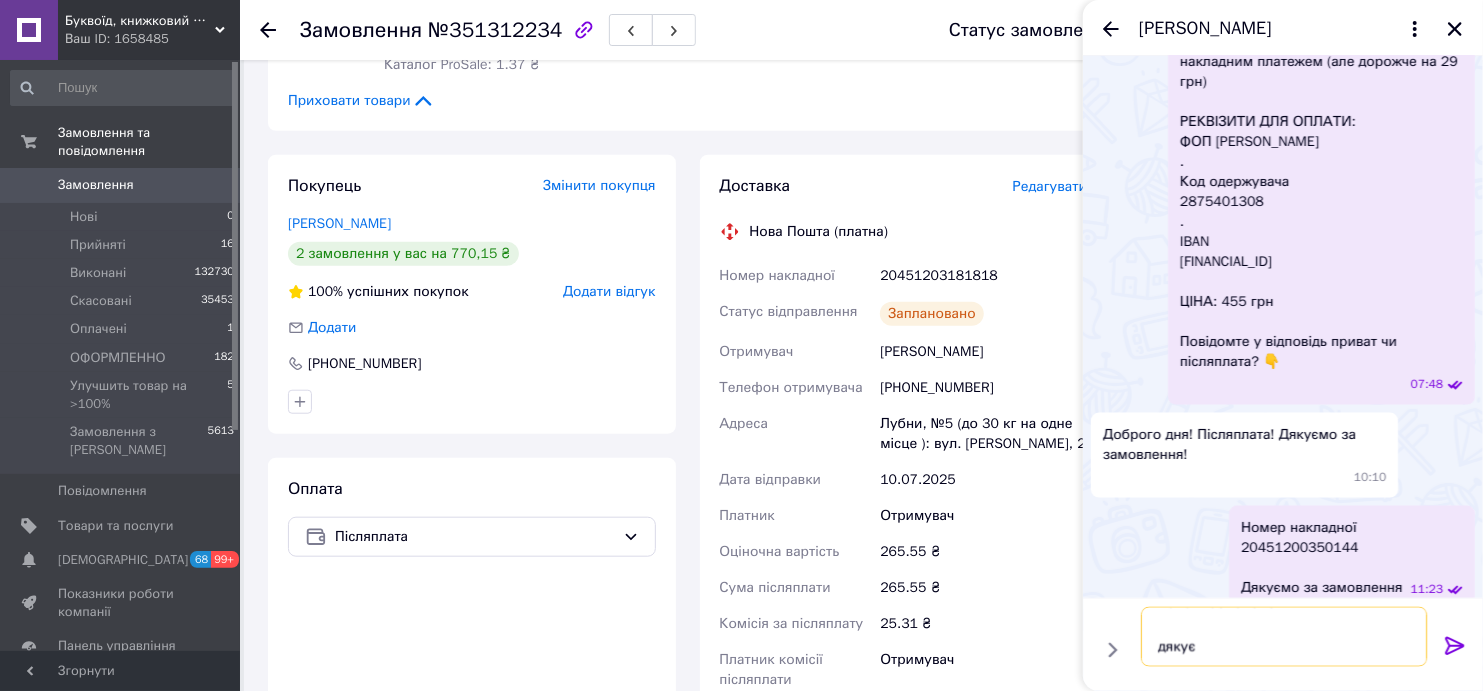 scroll, scrollTop: 46, scrollLeft: 0, axis: vertical 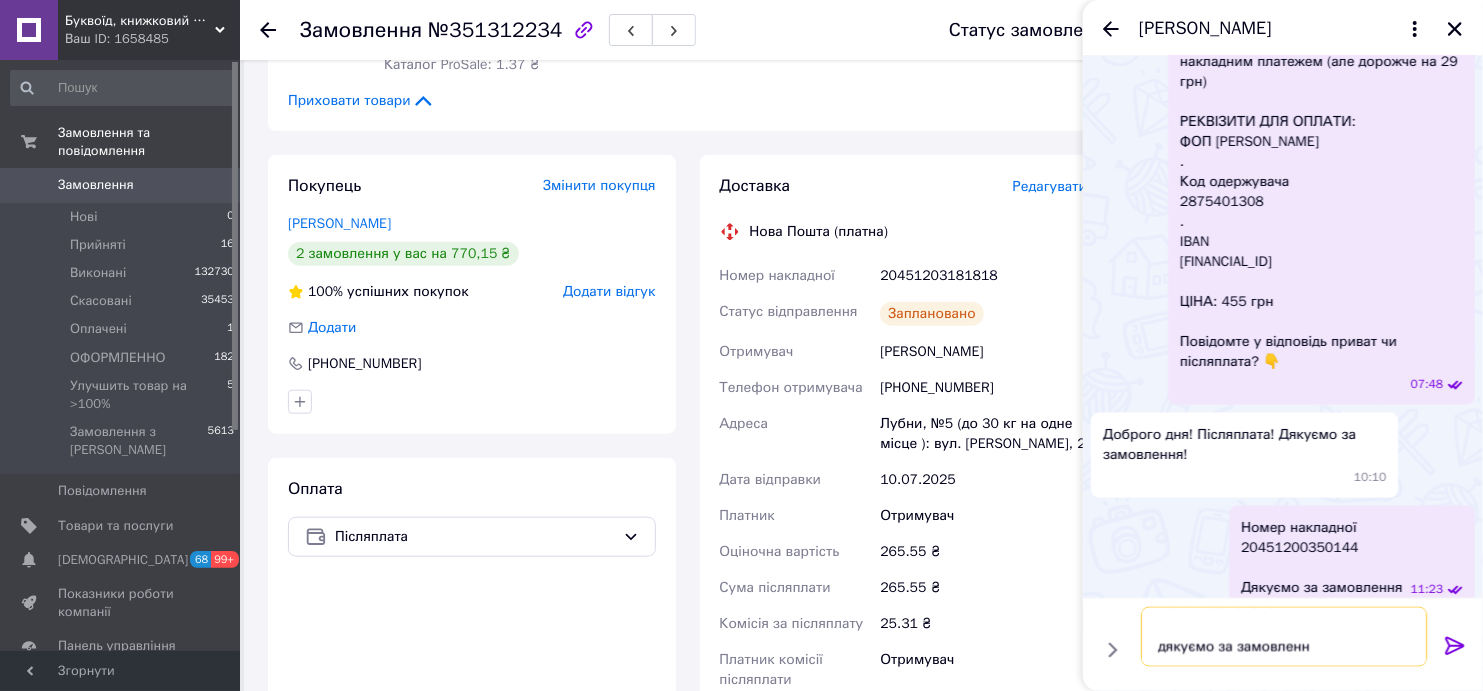 type on "Номер накладної
20451203181818
дякуємо за замовлення" 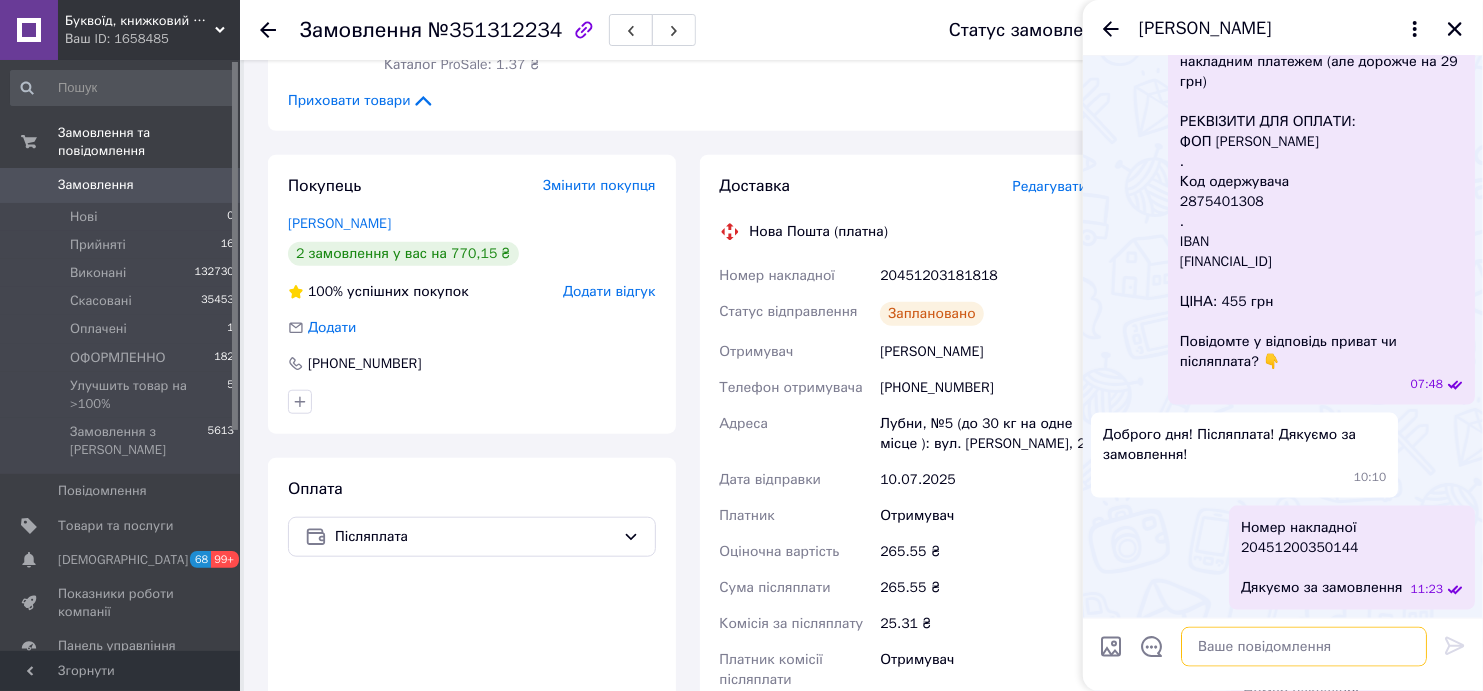 scroll, scrollTop: 0, scrollLeft: 0, axis: both 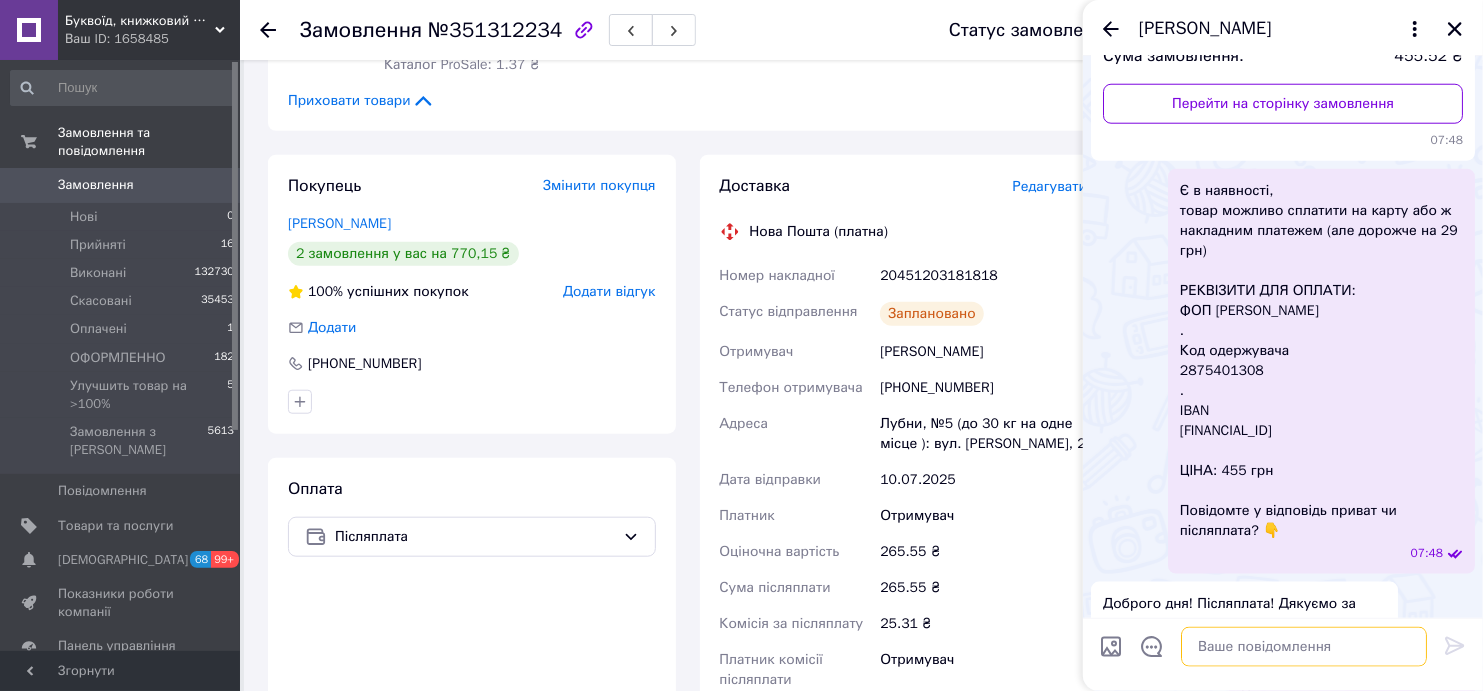 click at bounding box center [1304, 647] 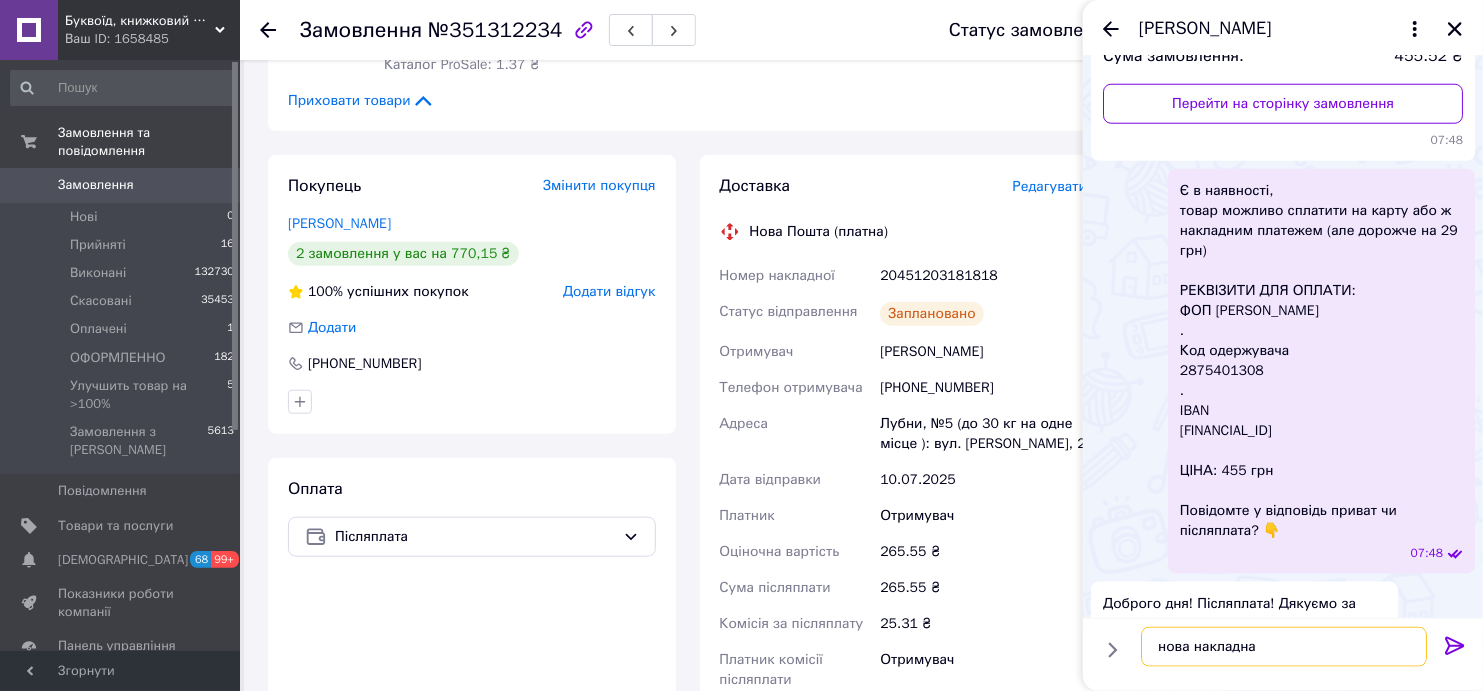type on "нова накладна" 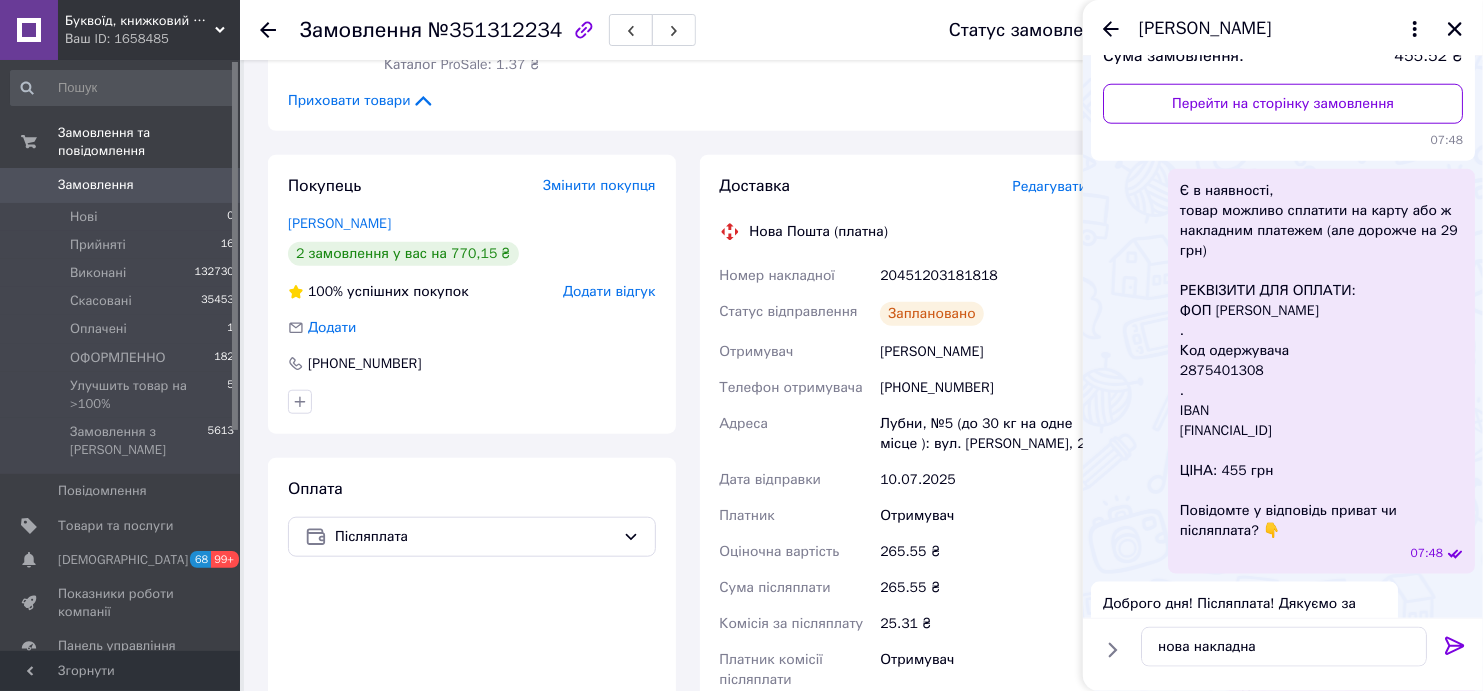 click 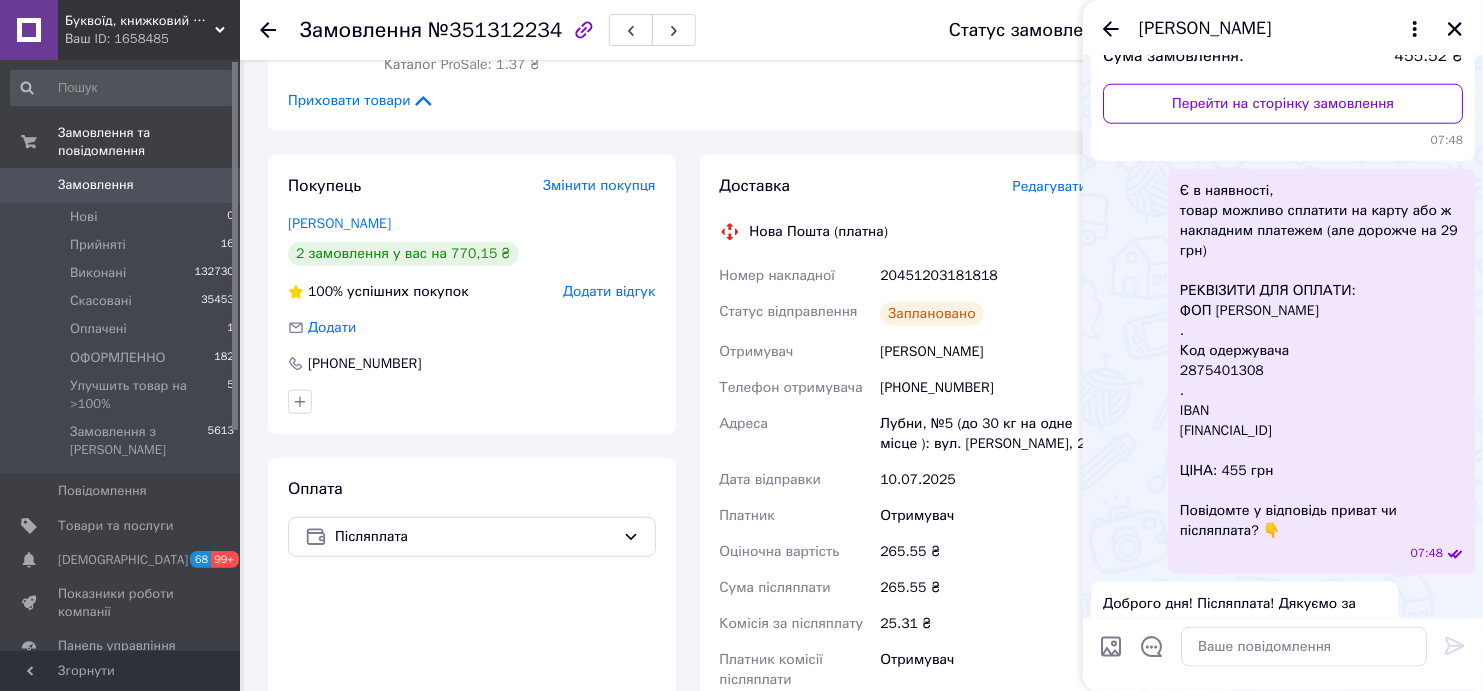 scroll, scrollTop: 1596, scrollLeft: 0, axis: vertical 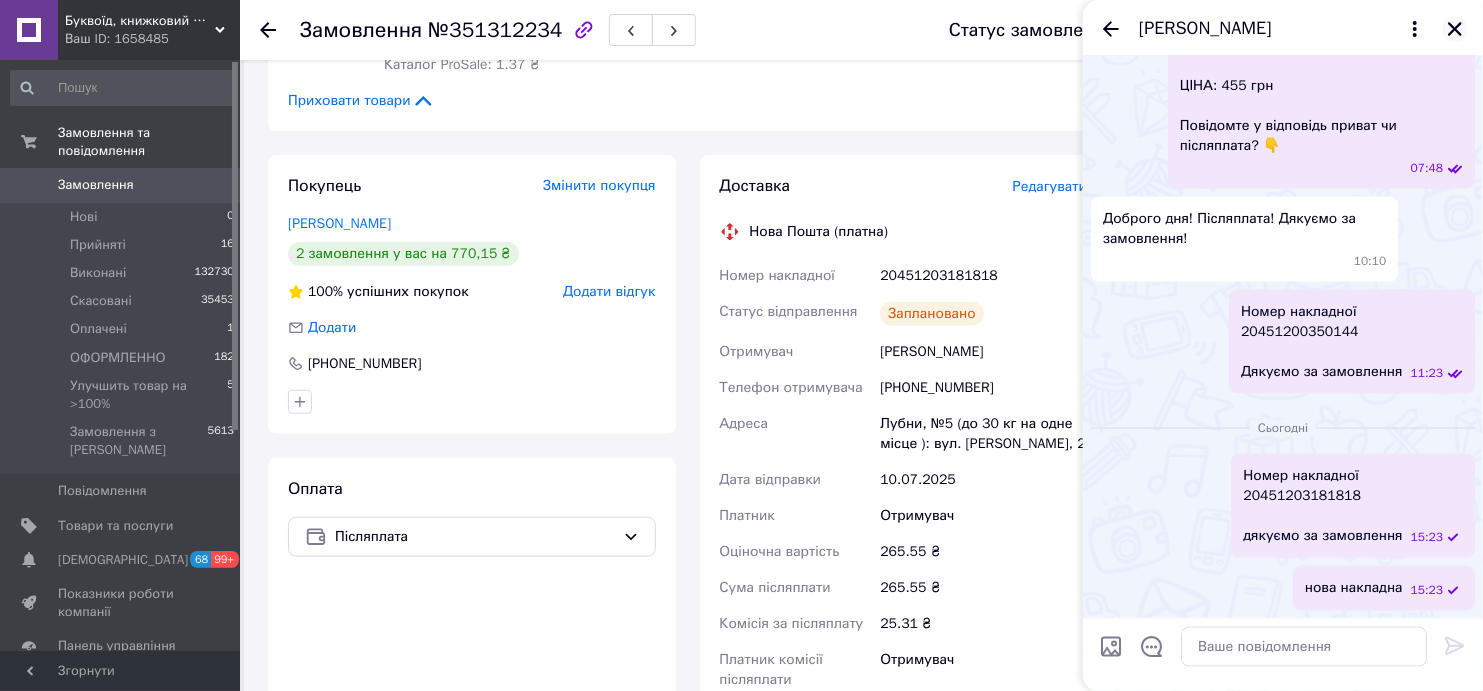 click 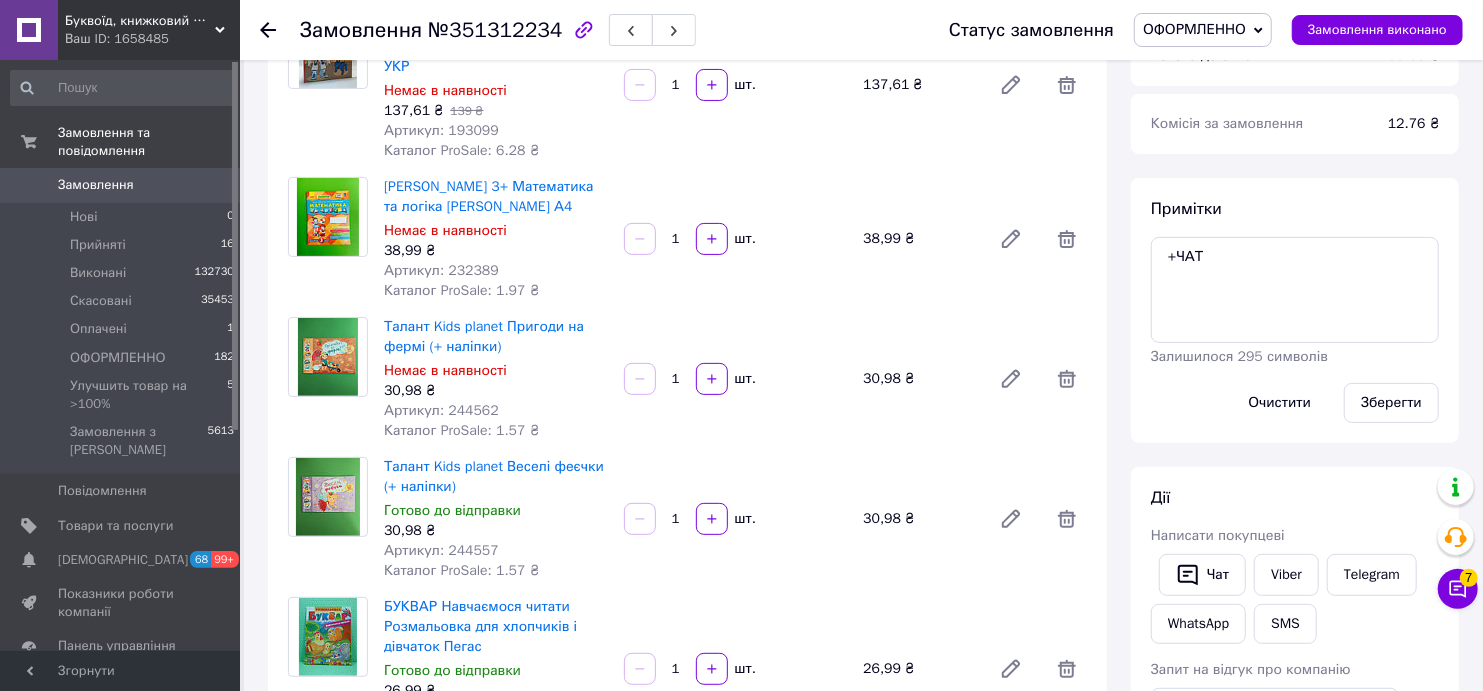 scroll, scrollTop: 0, scrollLeft: 0, axis: both 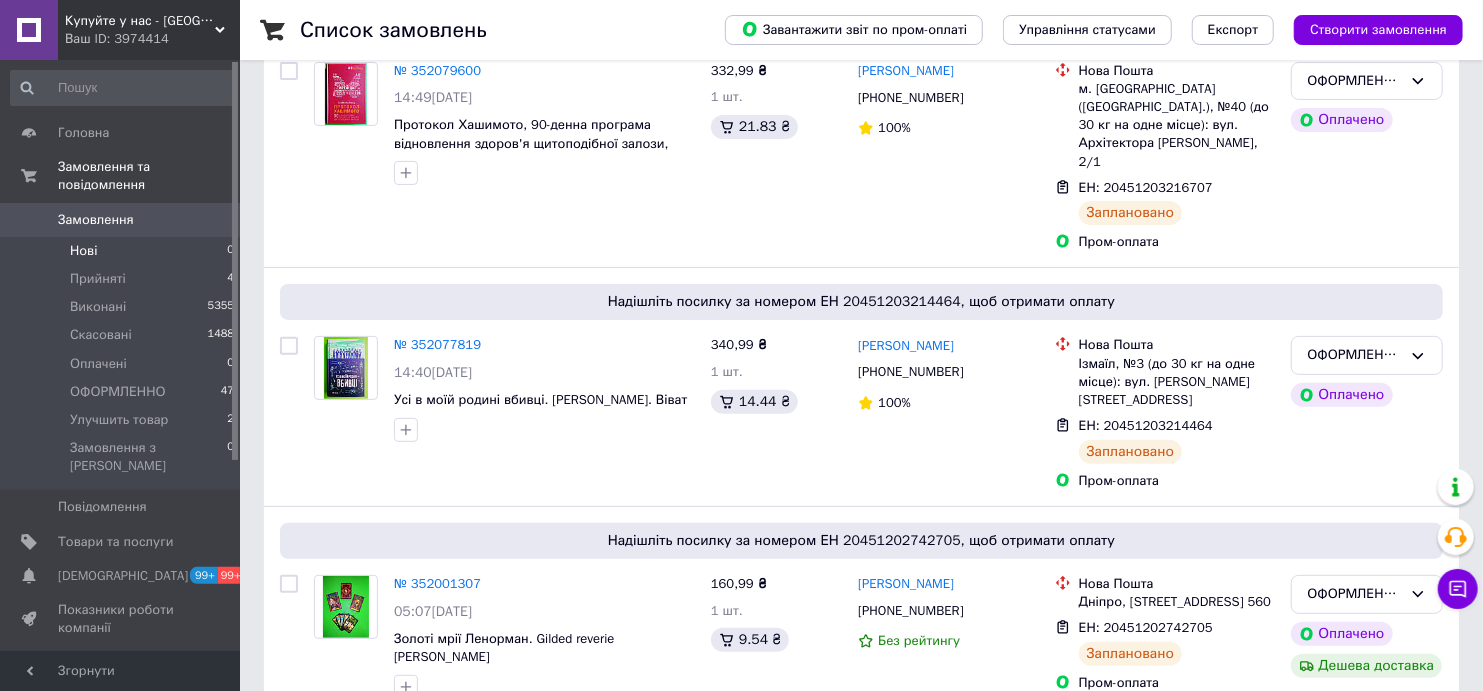 click on "Нові 0" at bounding box center (123, 251) 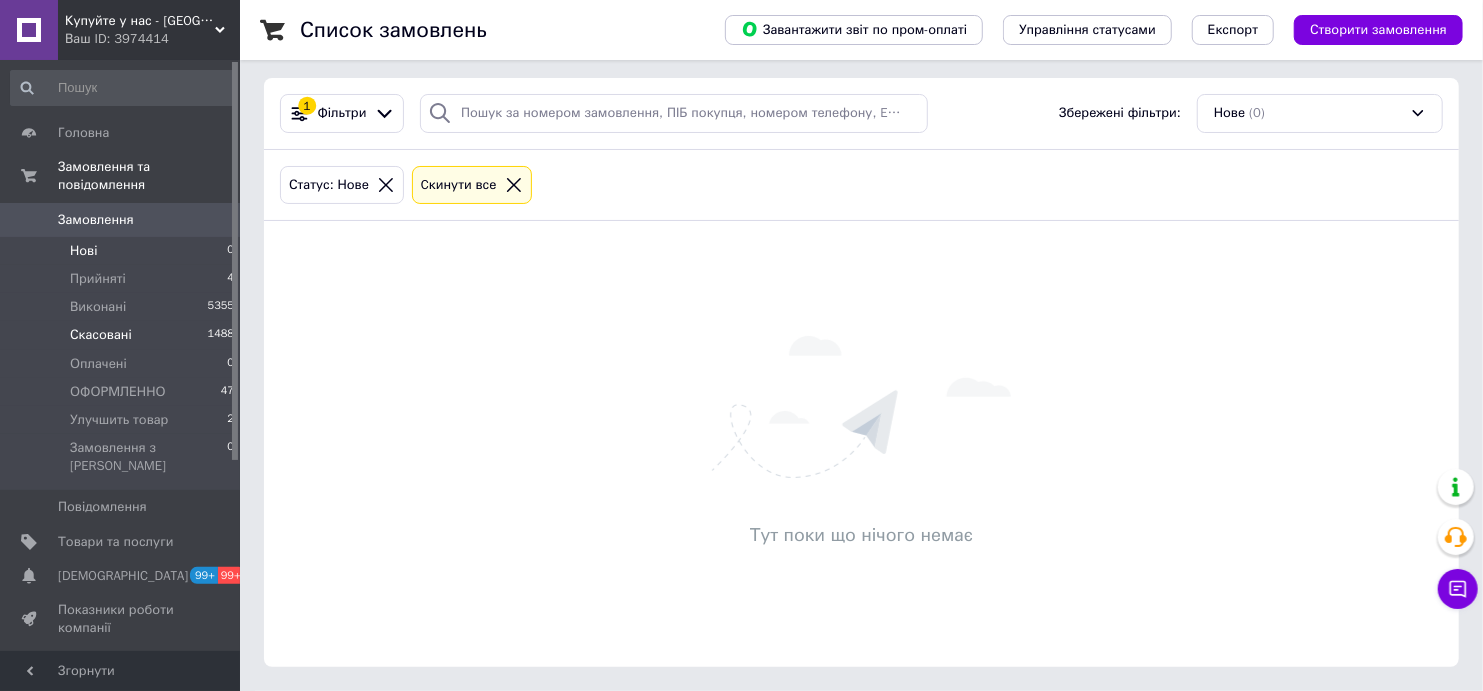 scroll, scrollTop: 0, scrollLeft: 0, axis: both 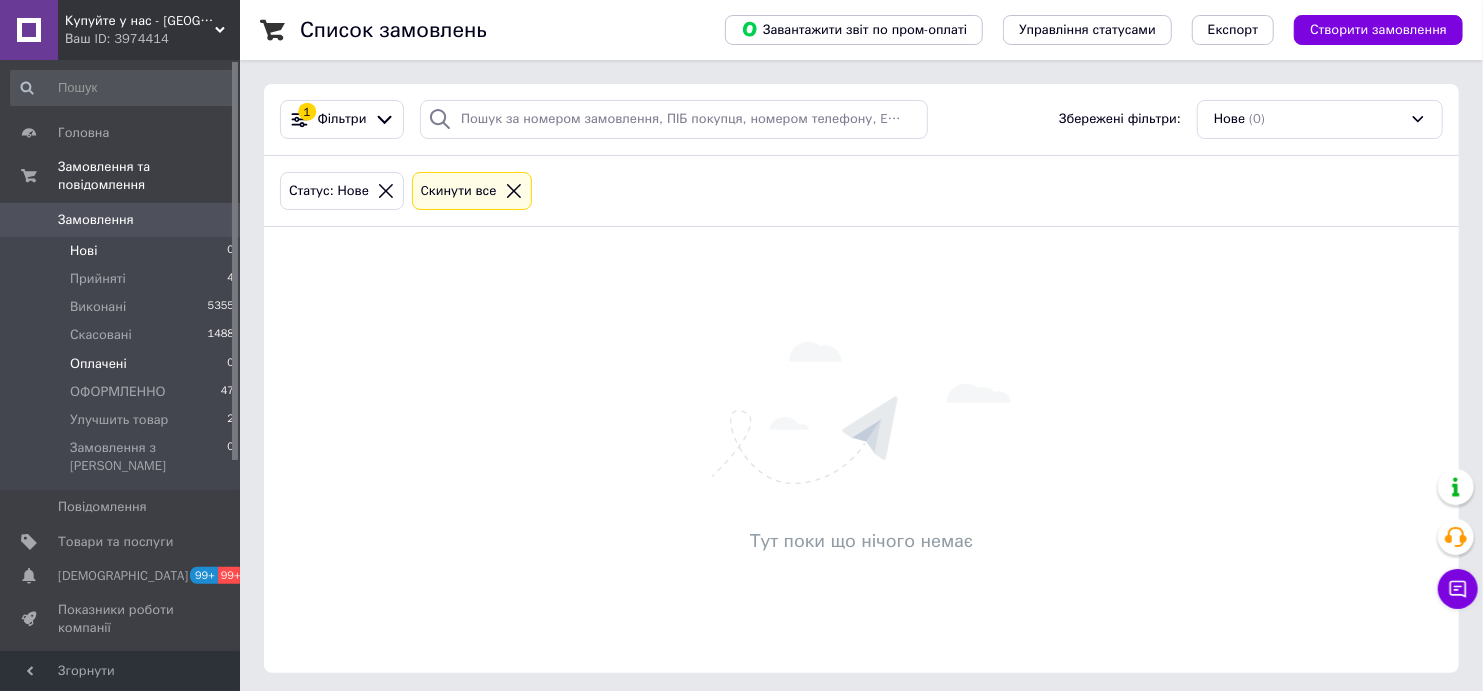 click on "Оплачені 0" at bounding box center (123, 364) 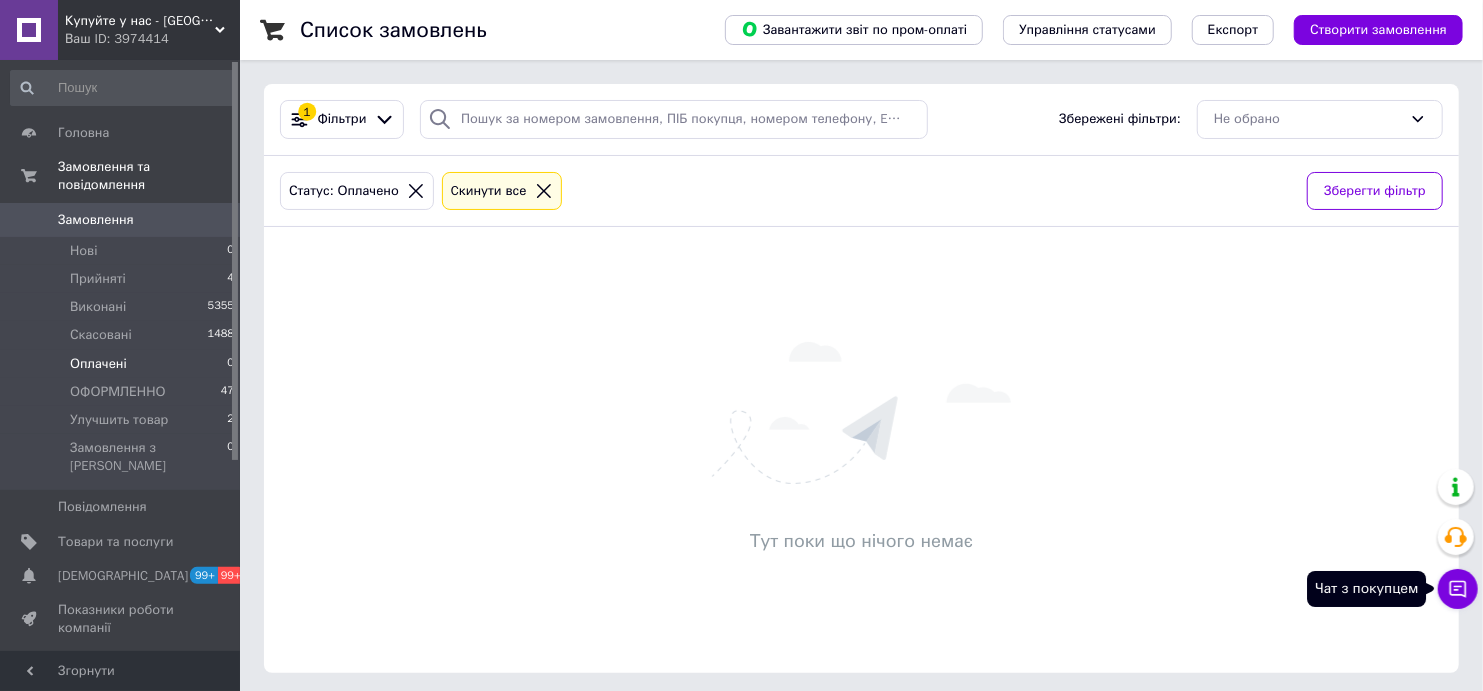 drag, startPoint x: 1452, startPoint y: 586, endPoint x: 1430, endPoint y: 592, distance: 22.803509 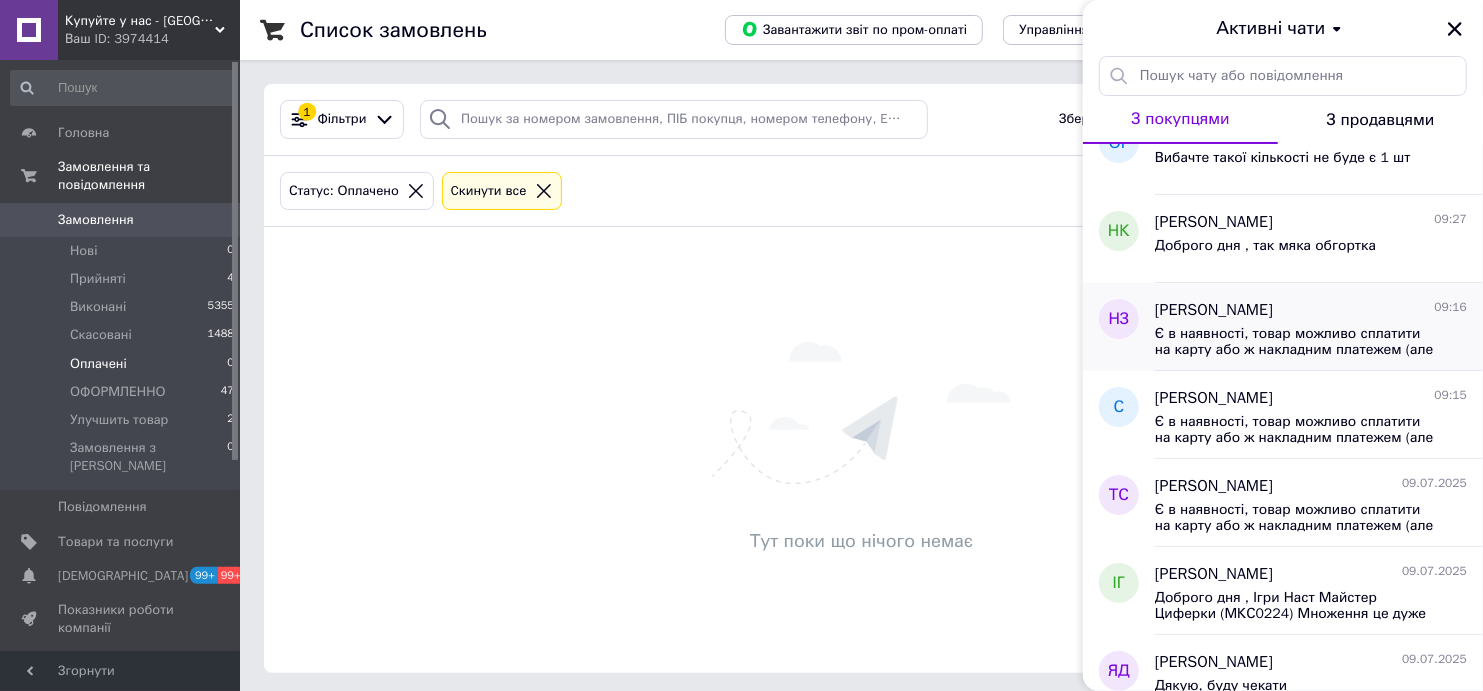 scroll, scrollTop: 0, scrollLeft: 0, axis: both 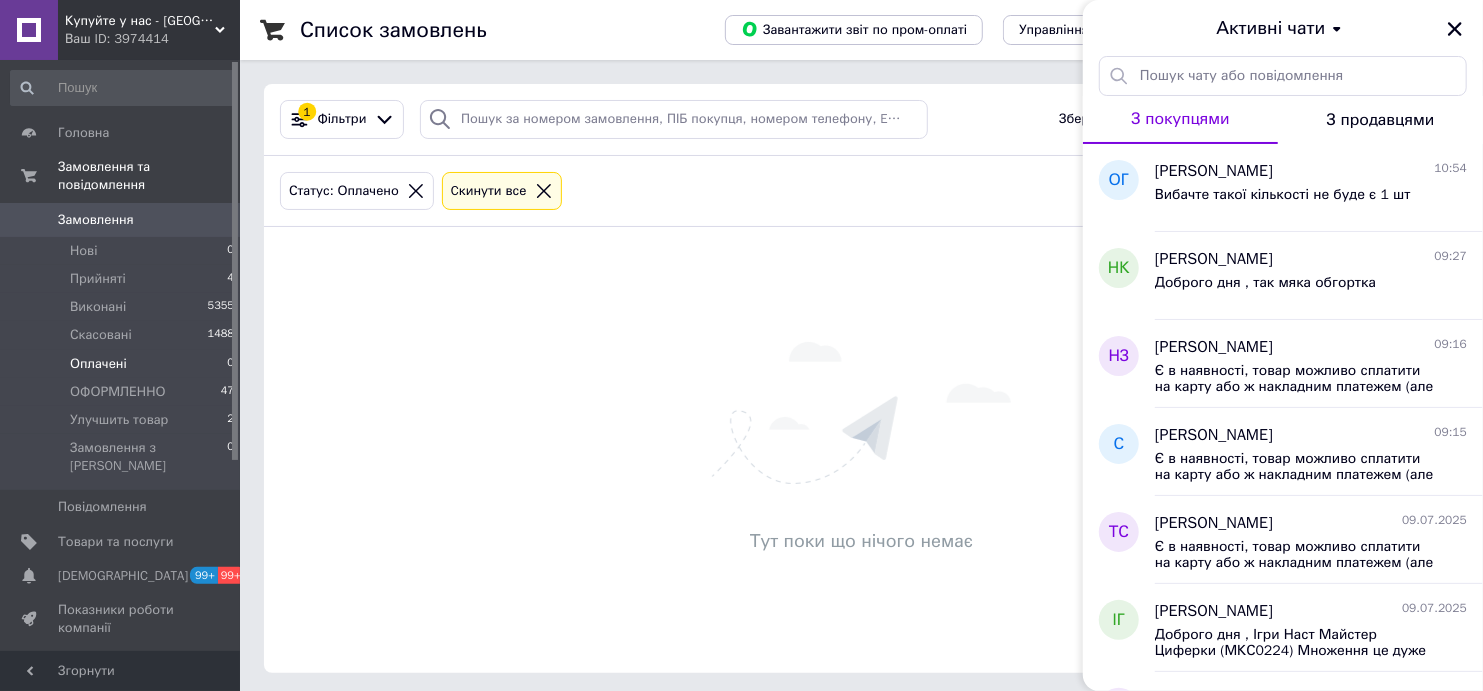 drag, startPoint x: 1457, startPoint y: 28, endPoint x: 1385, endPoint y: 32, distance: 72.11102 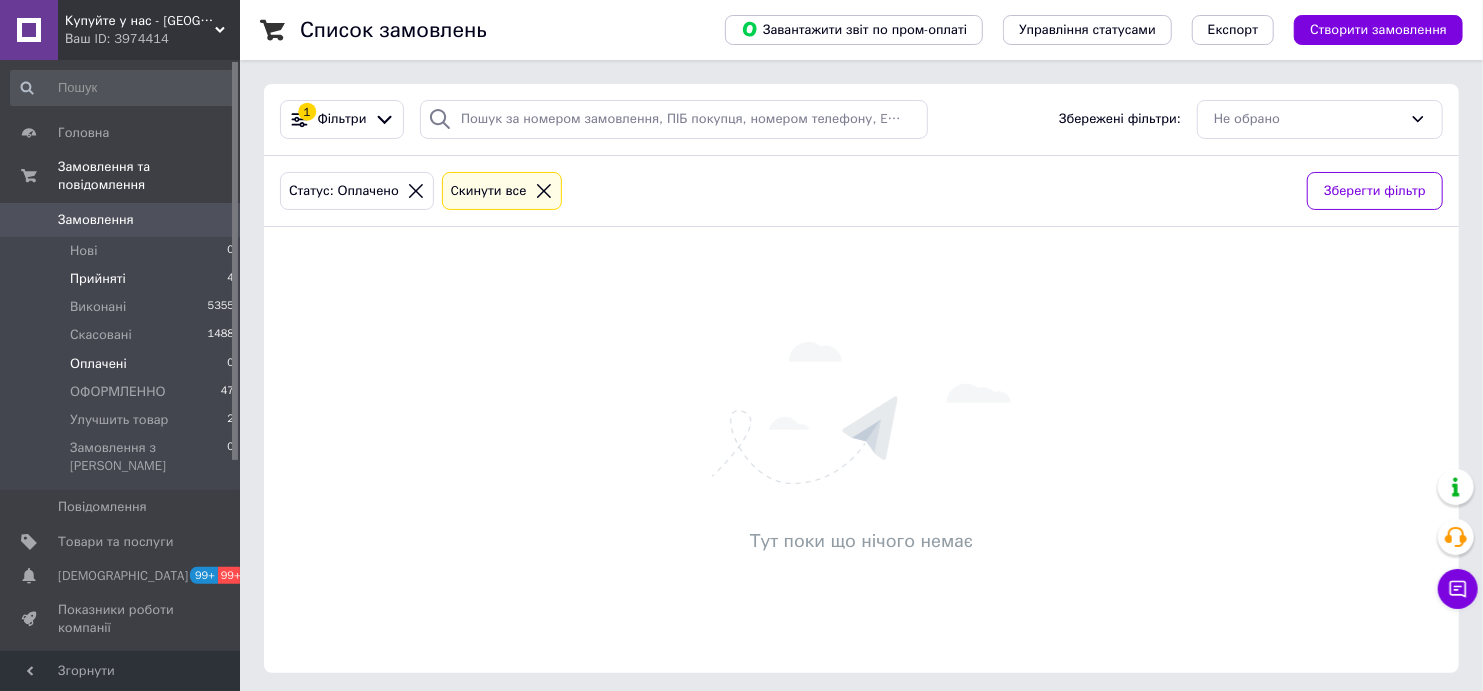 click on "Прийняті 4" at bounding box center (123, 279) 